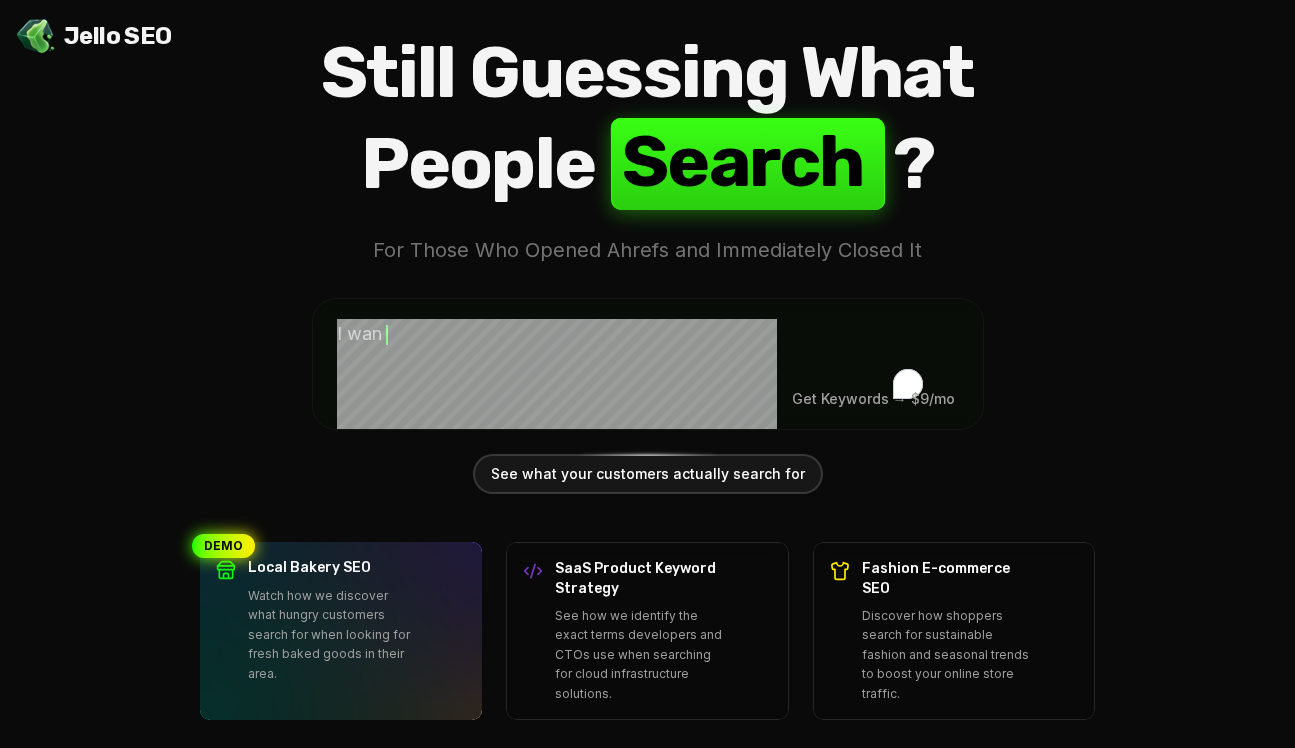 scroll, scrollTop: 0, scrollLeft: 0, axis: both 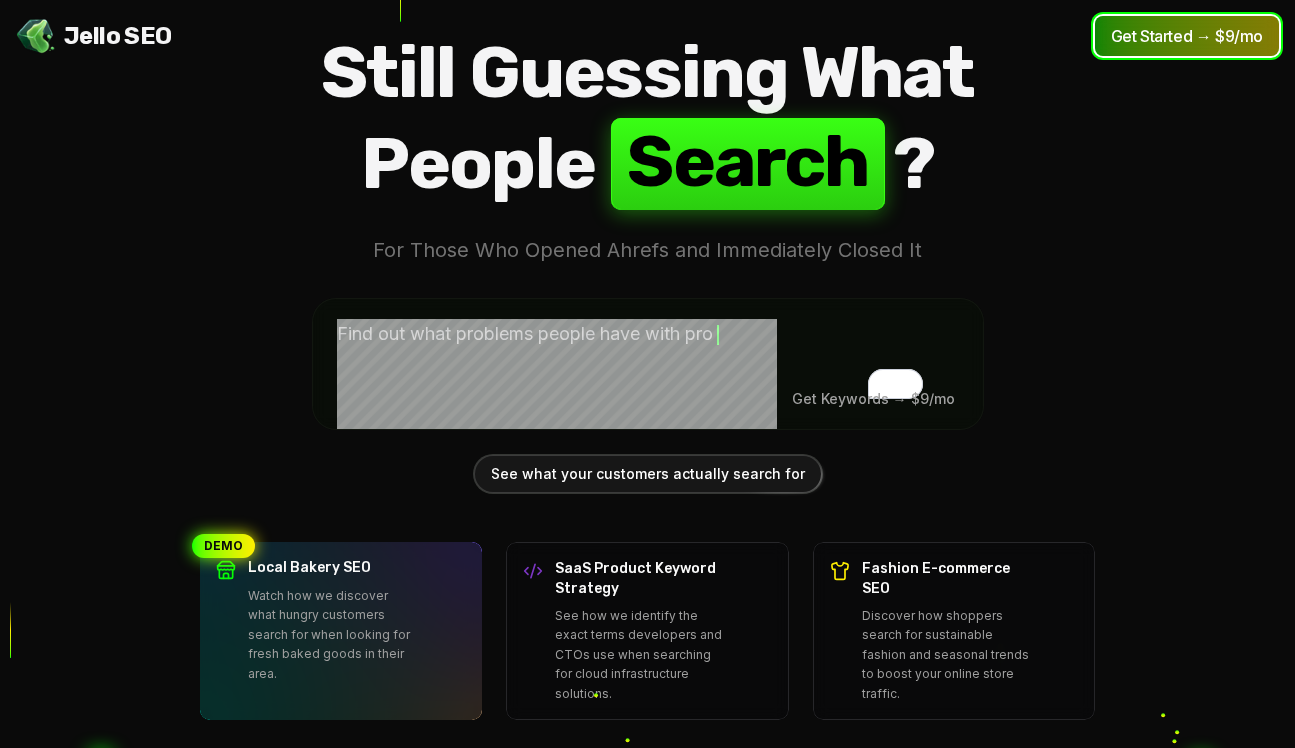 click on "Get Started → $9/mo" at bounding box center [1187, 36] 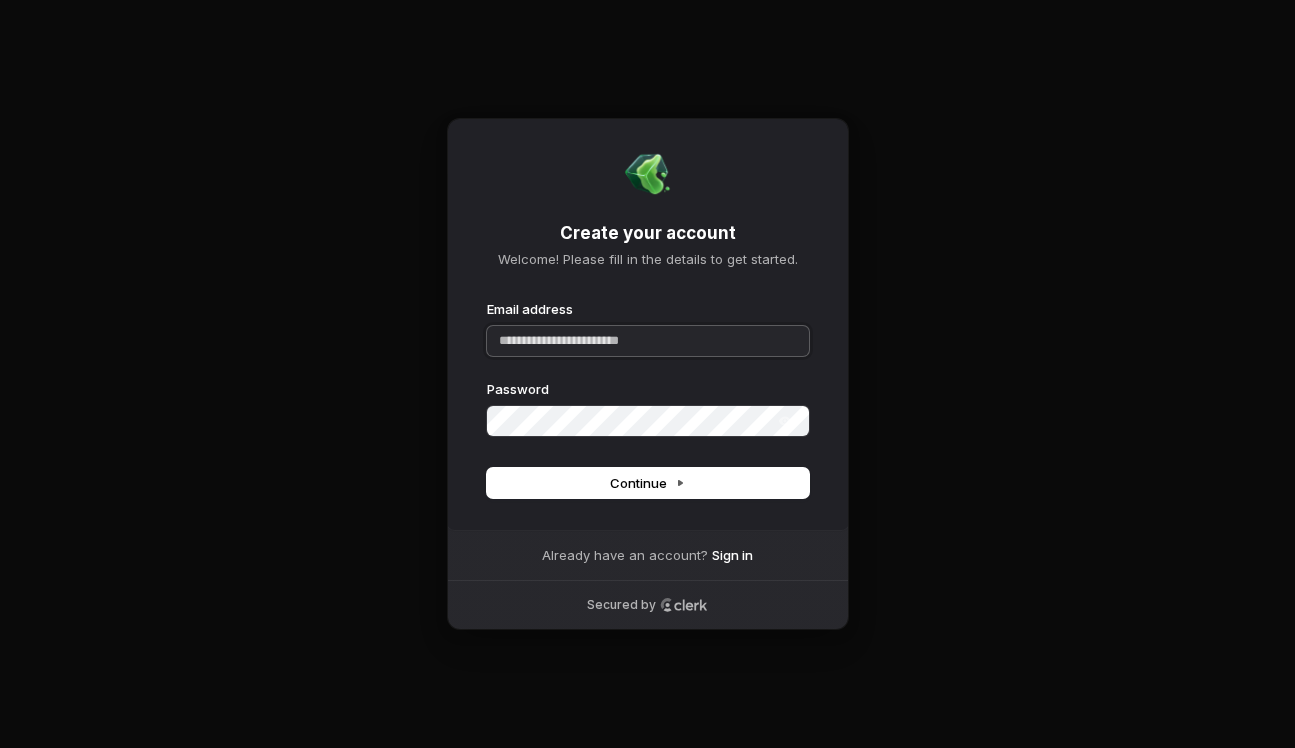 click on "Email address" at bounding box center [648, 341] 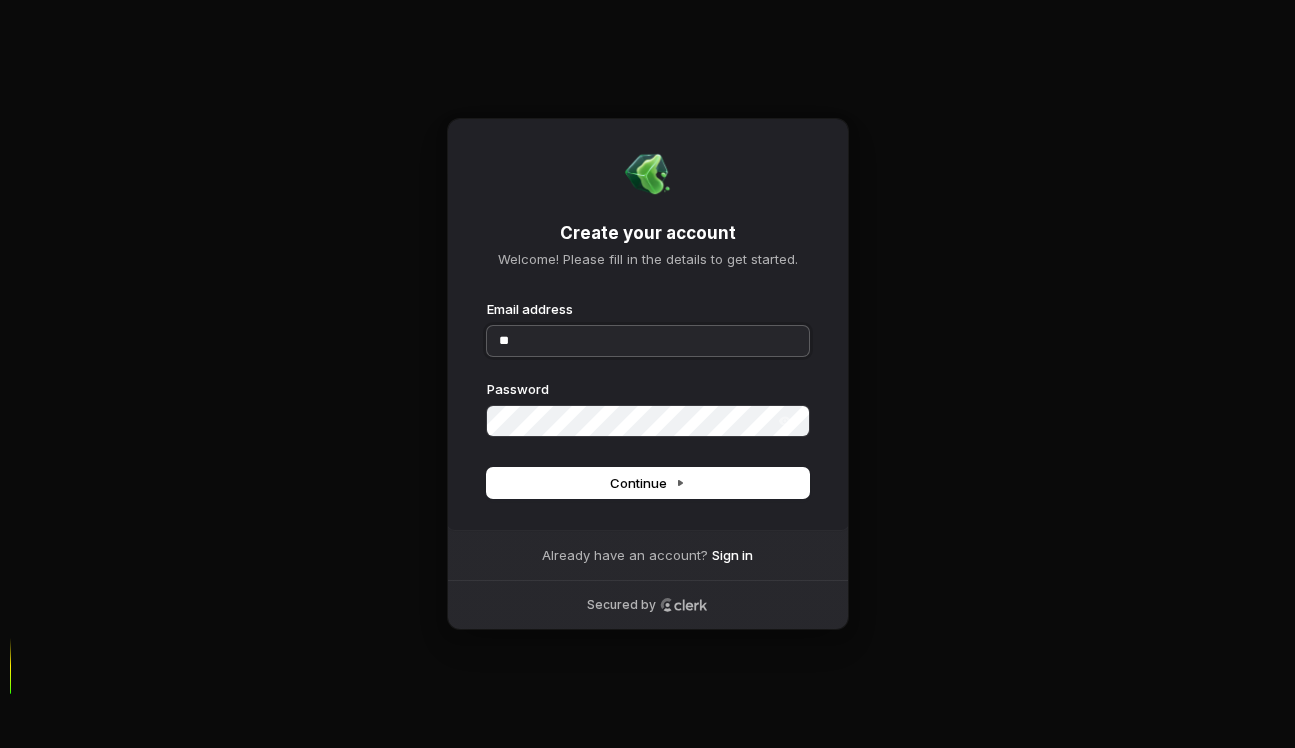 type on "*" 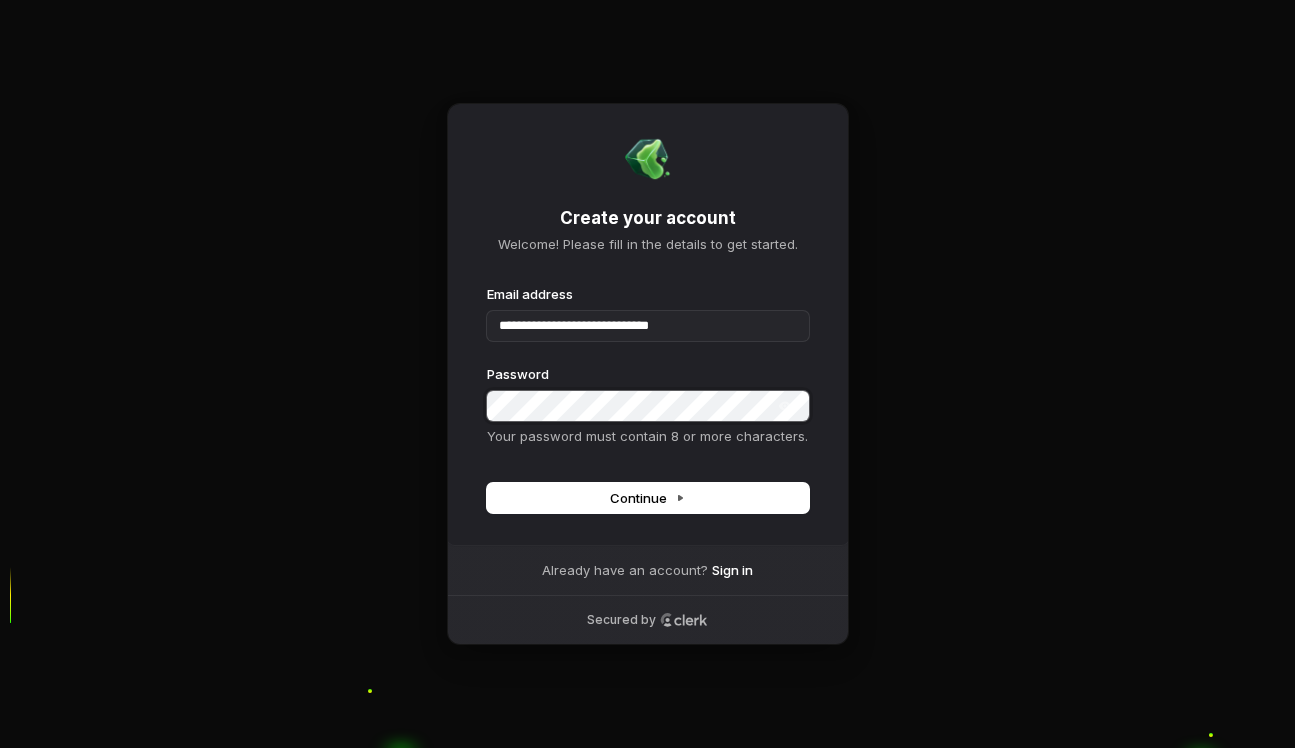 click 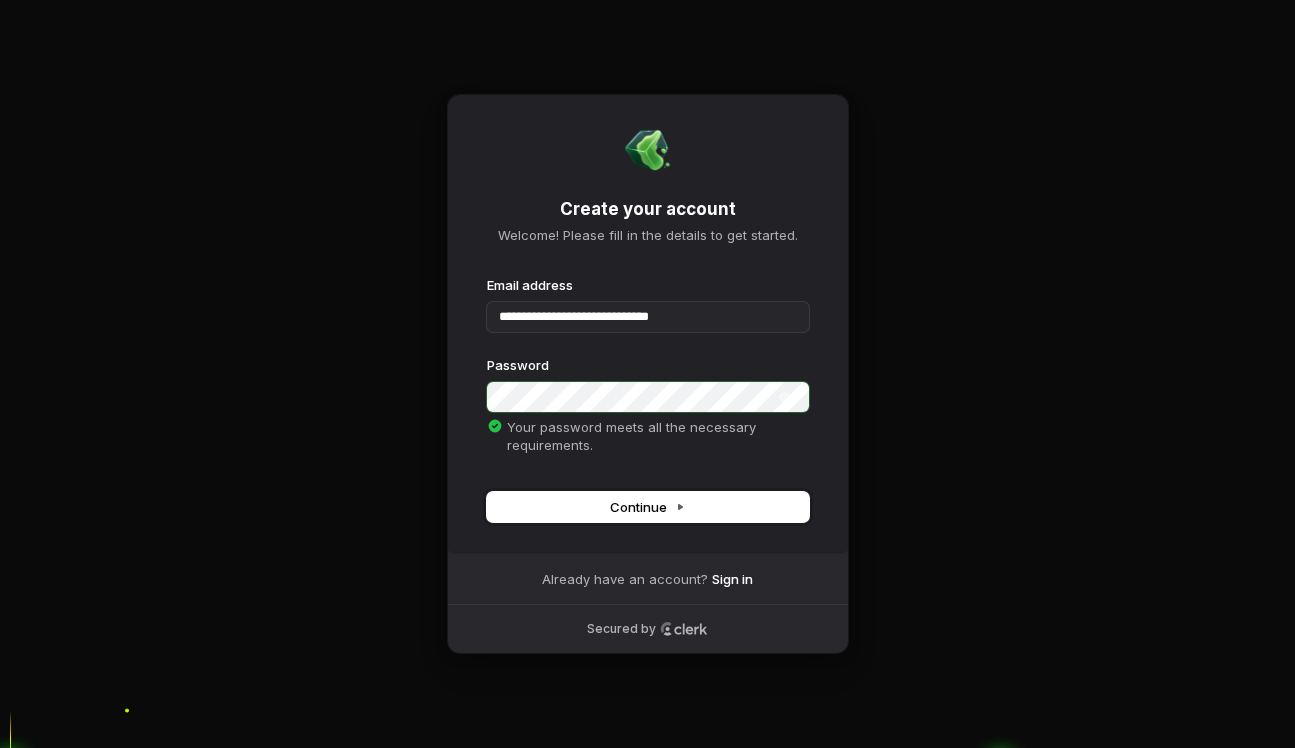 click on "Continue" at bounding box center (648, 507) 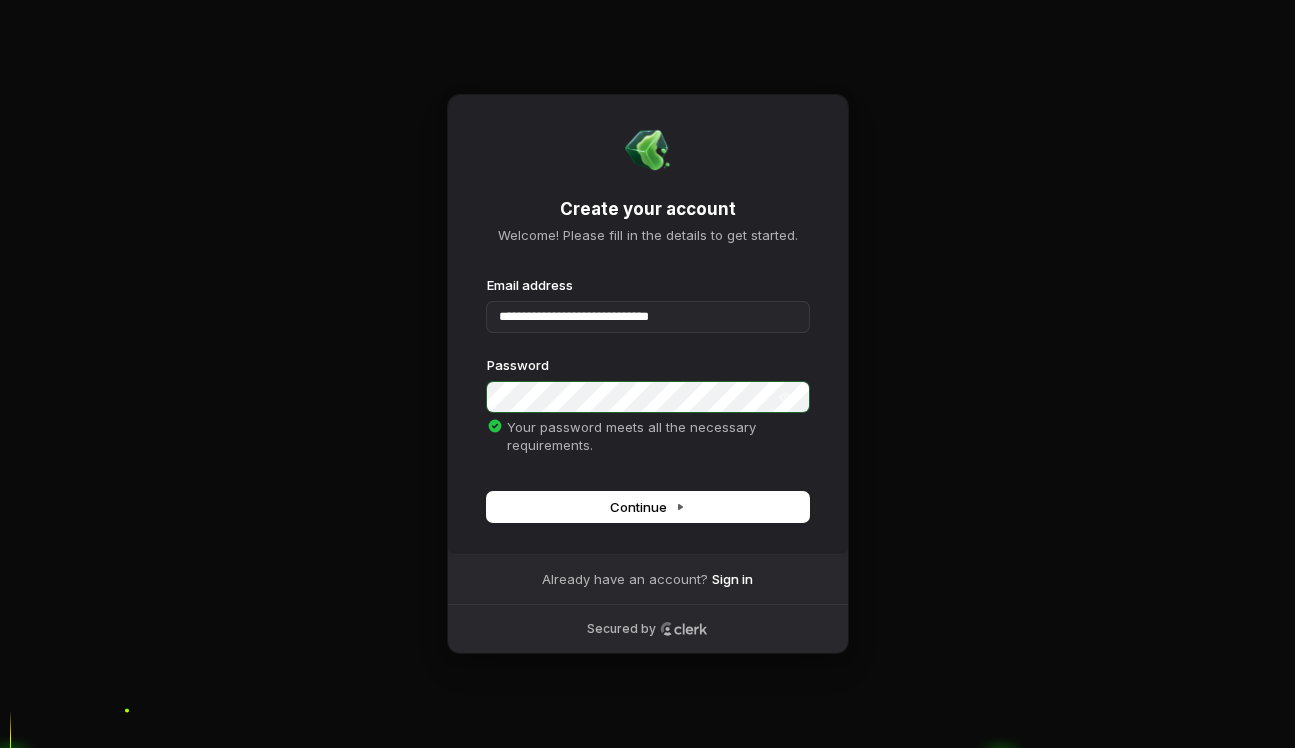 type on "**********" 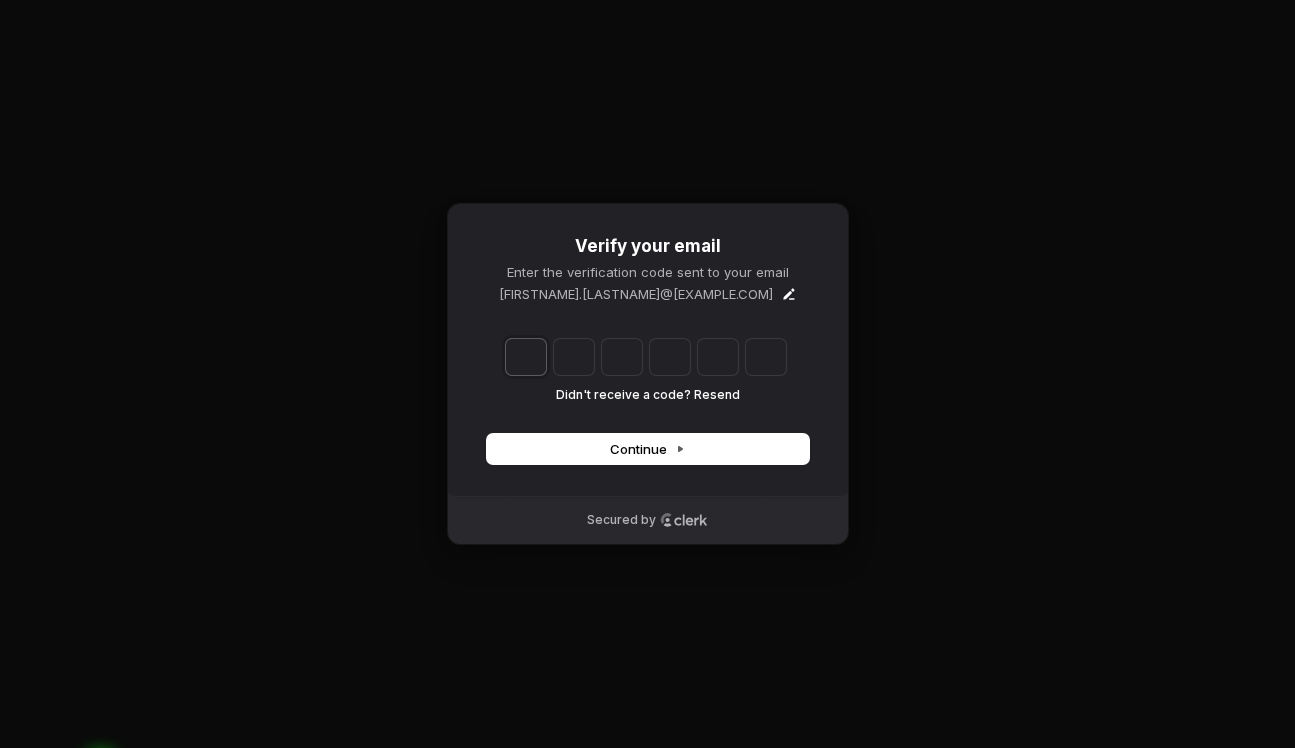 type on "*" 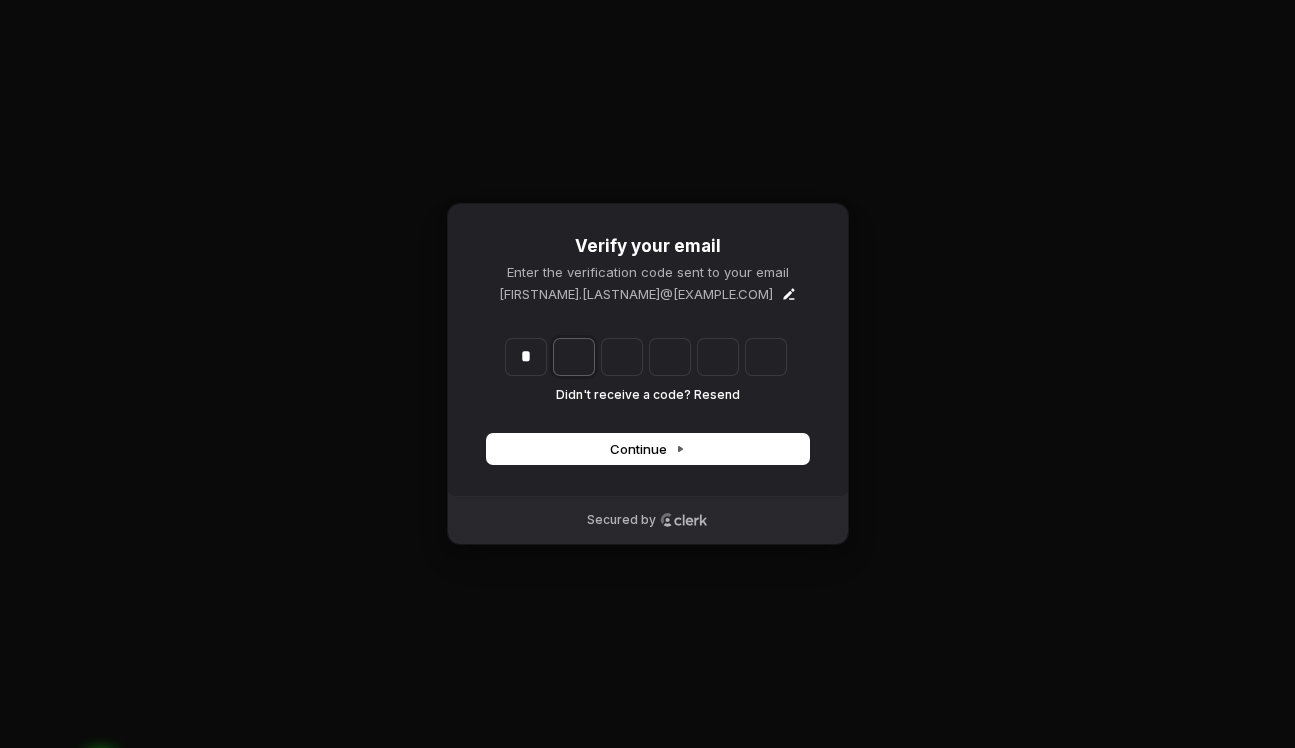 type on "*" 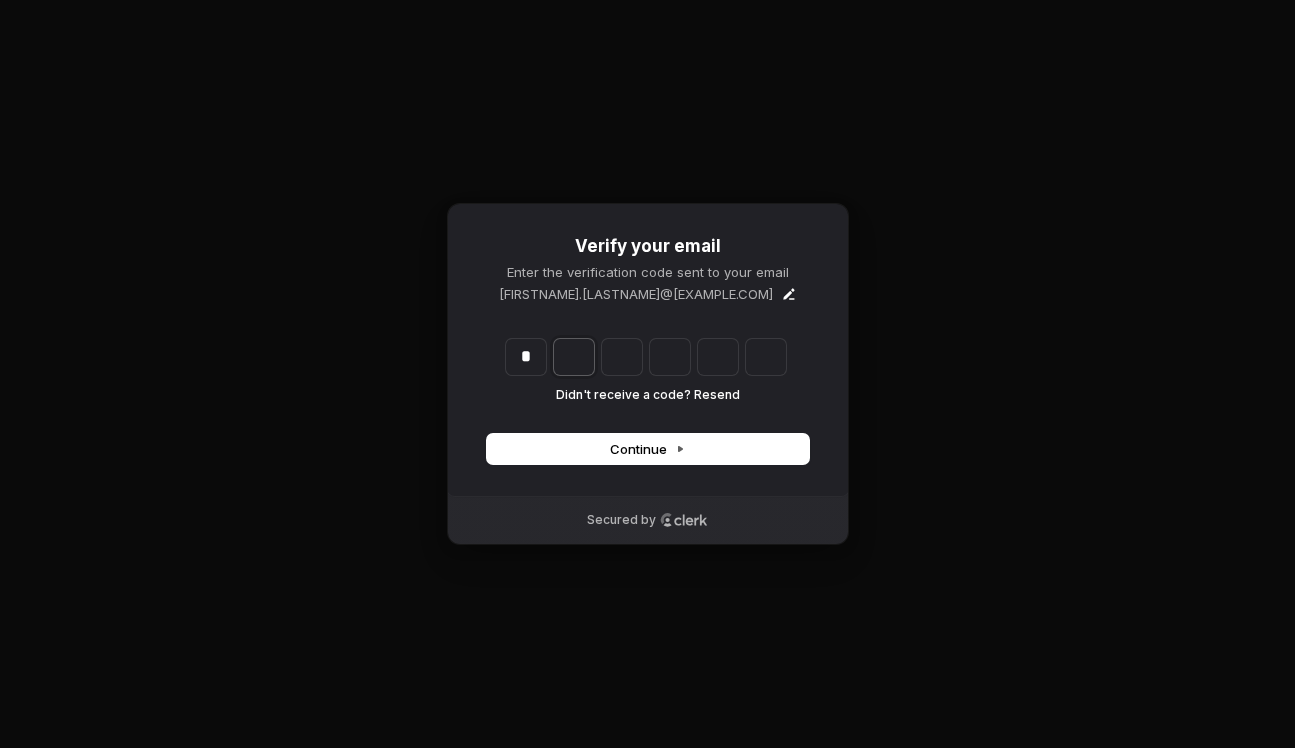 type on "*" 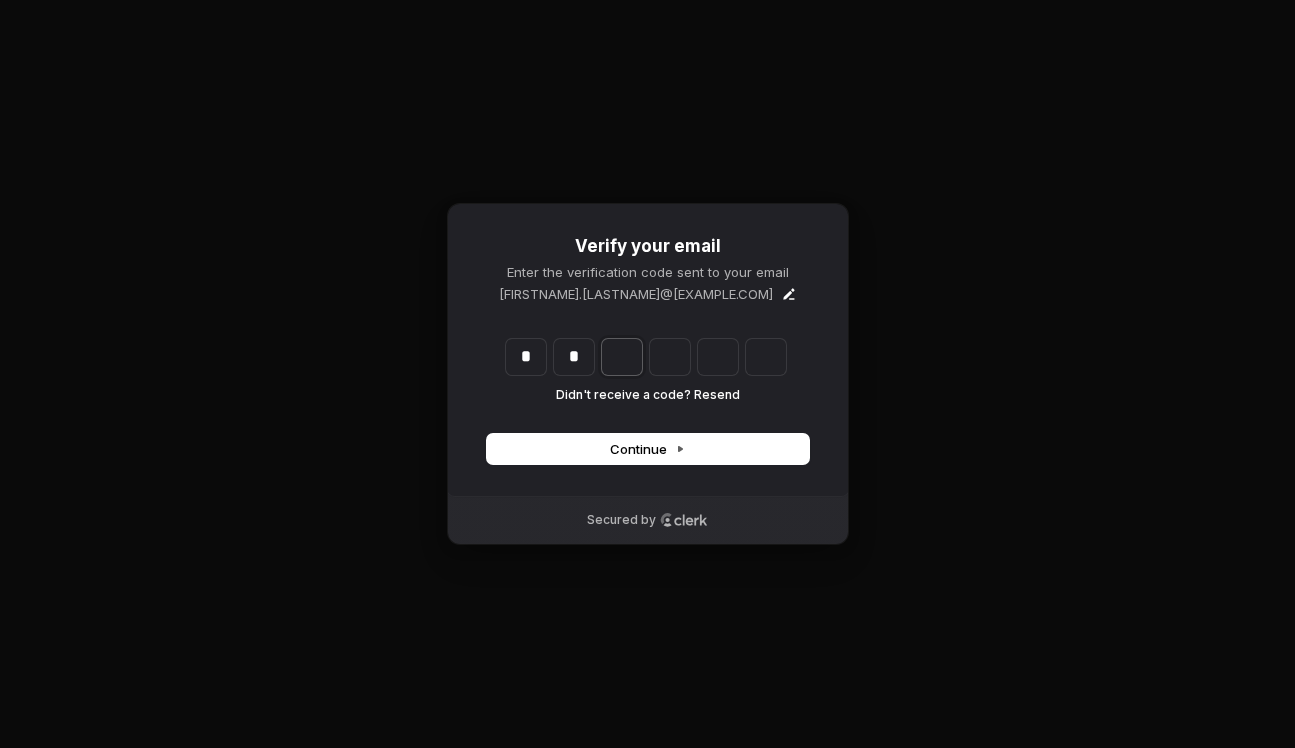 type on "**" 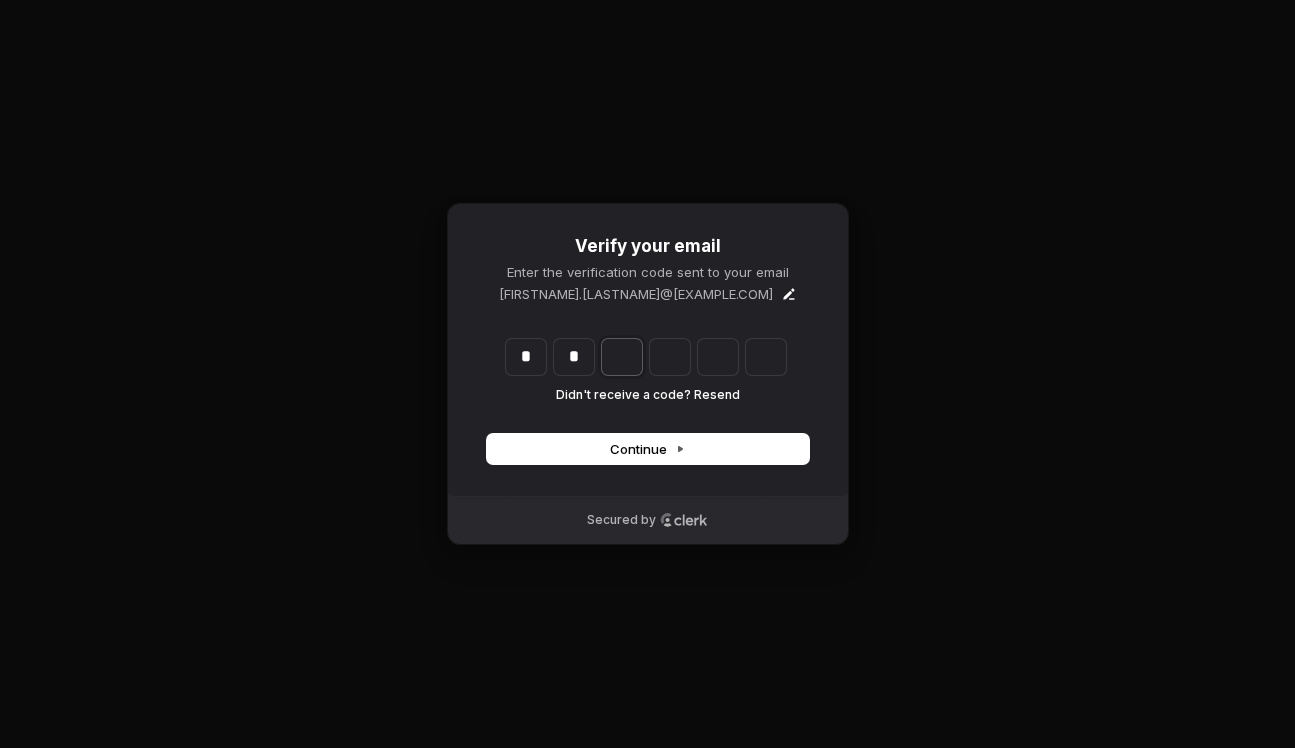 type on "*" 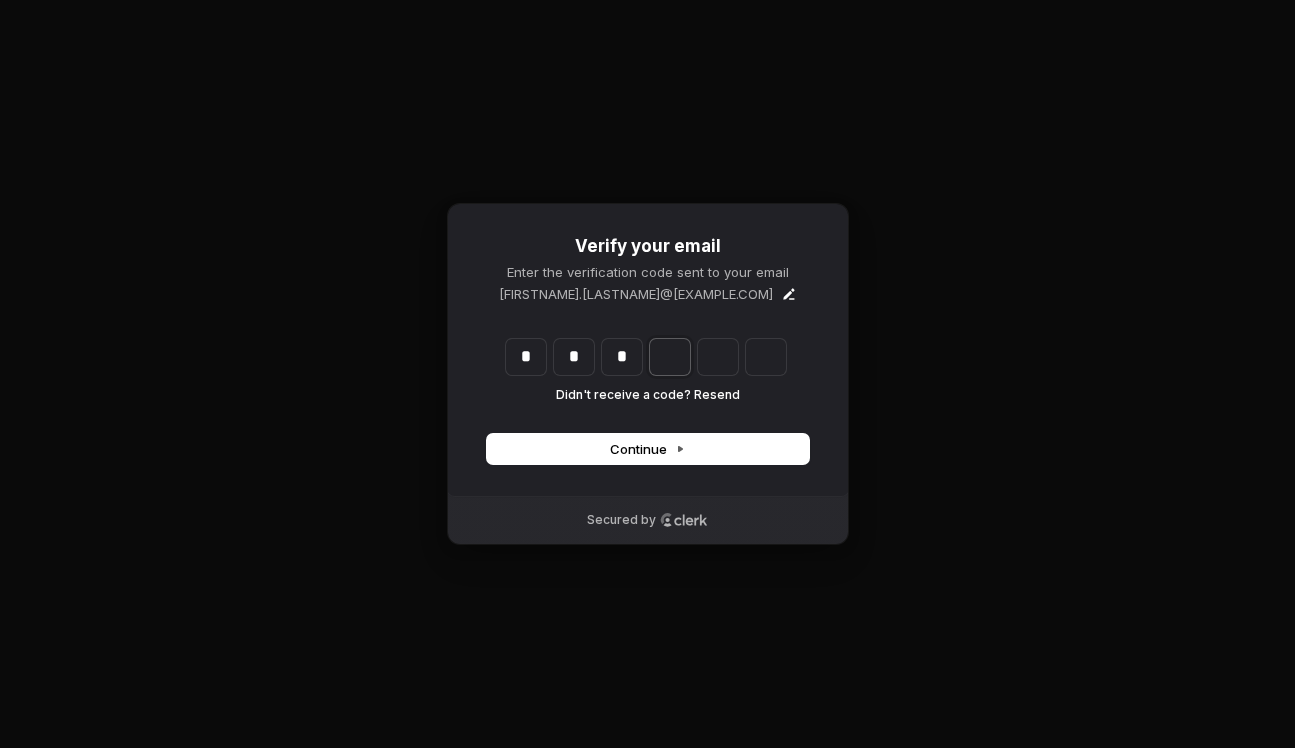 type on "***" 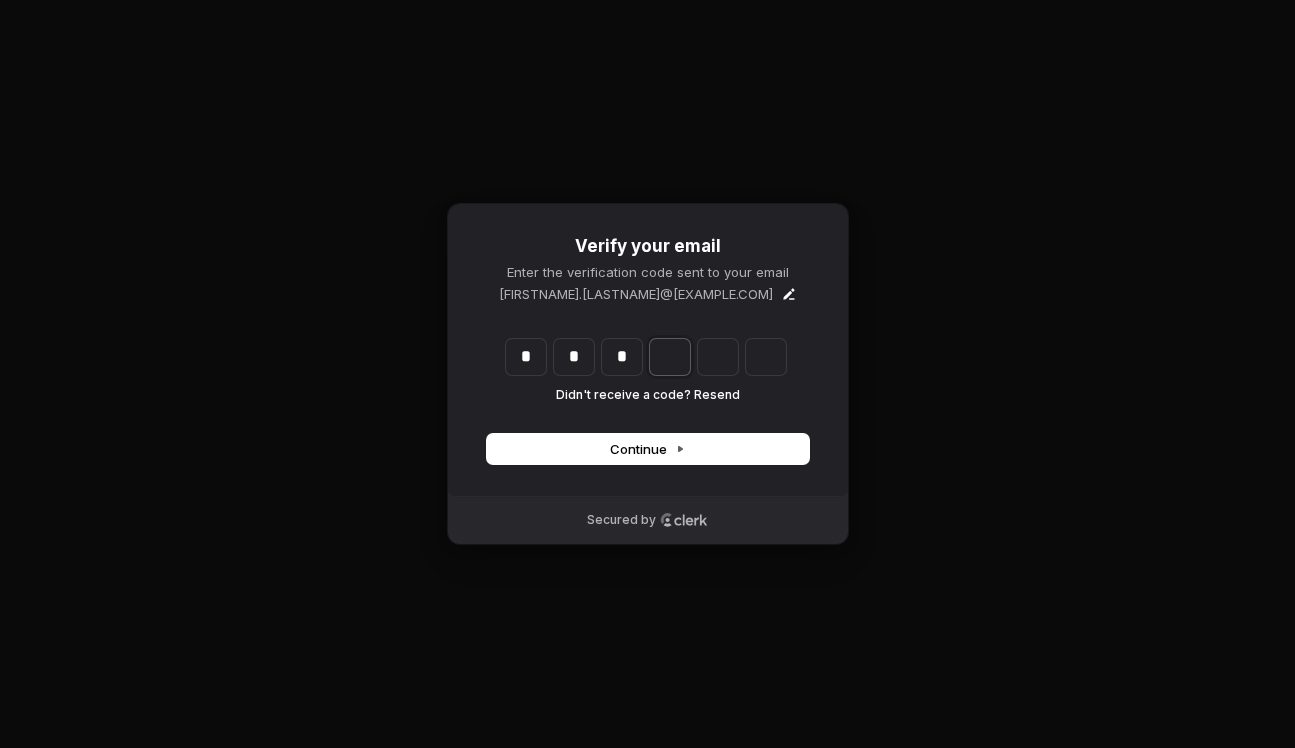 type on "*" 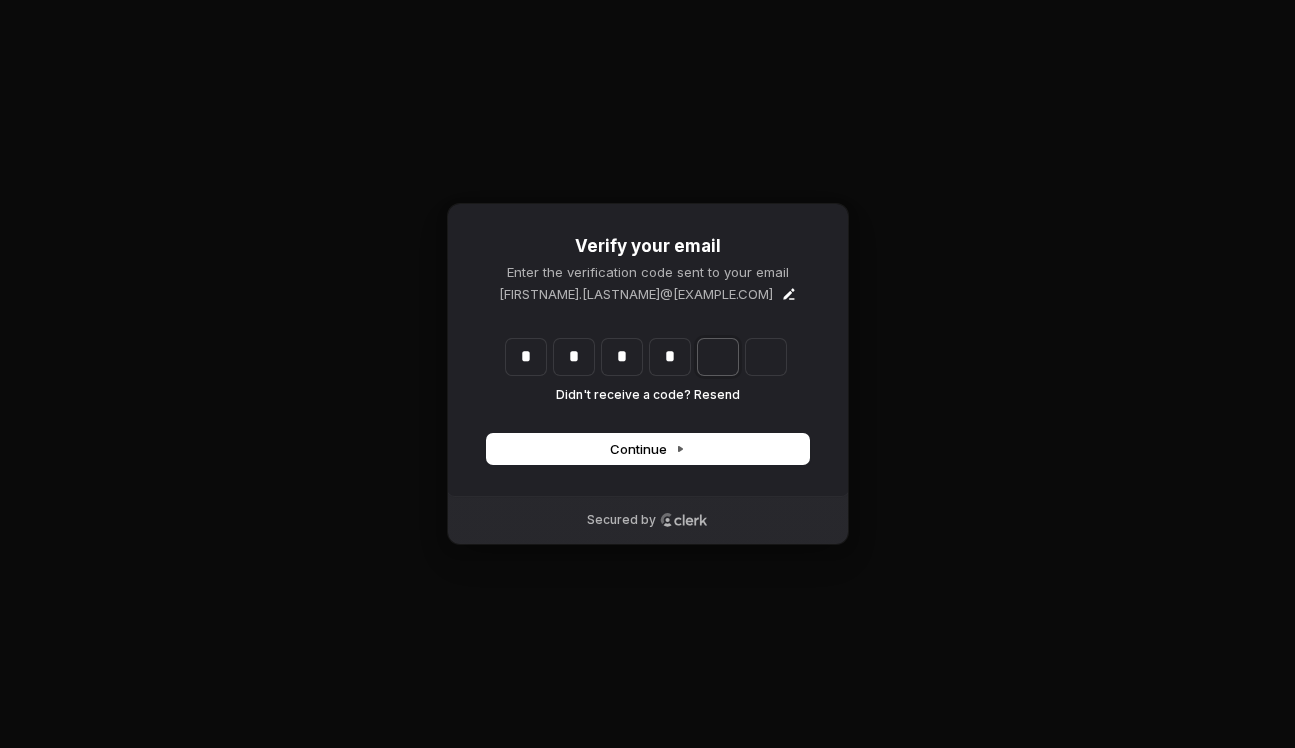 type on "****" 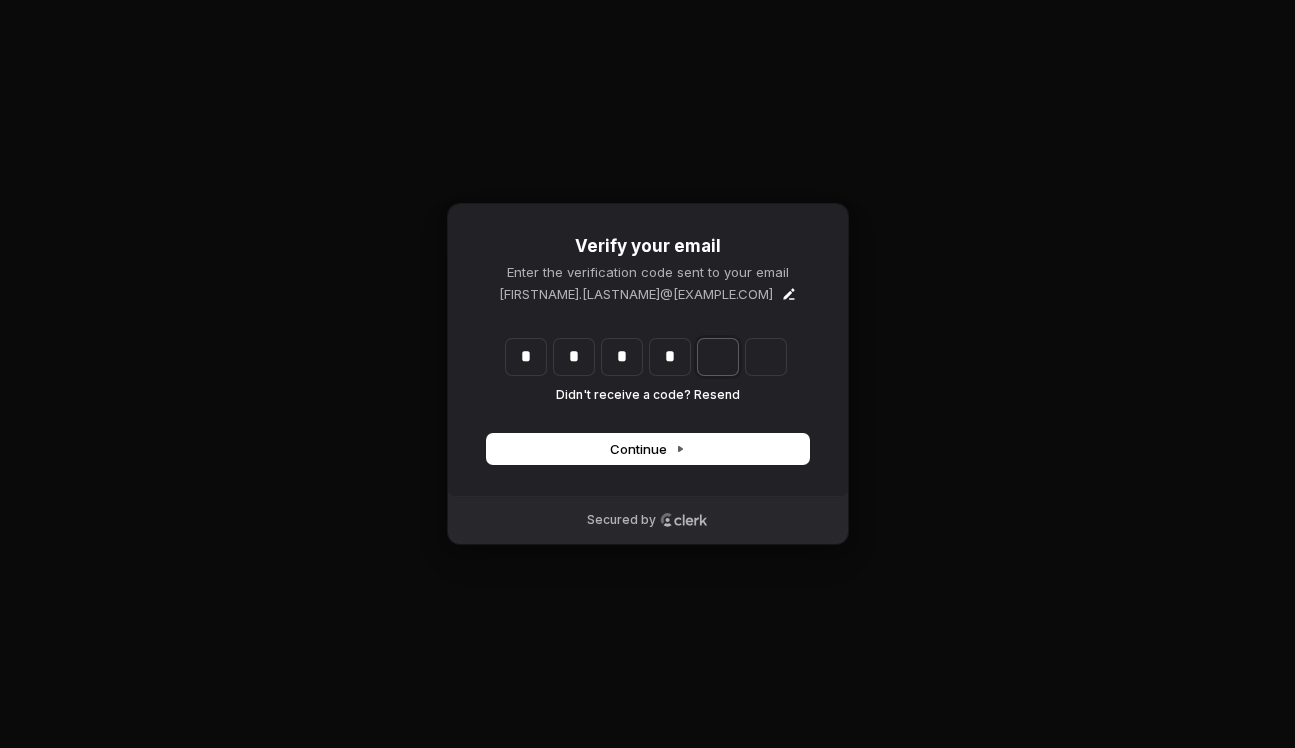 type on "*" 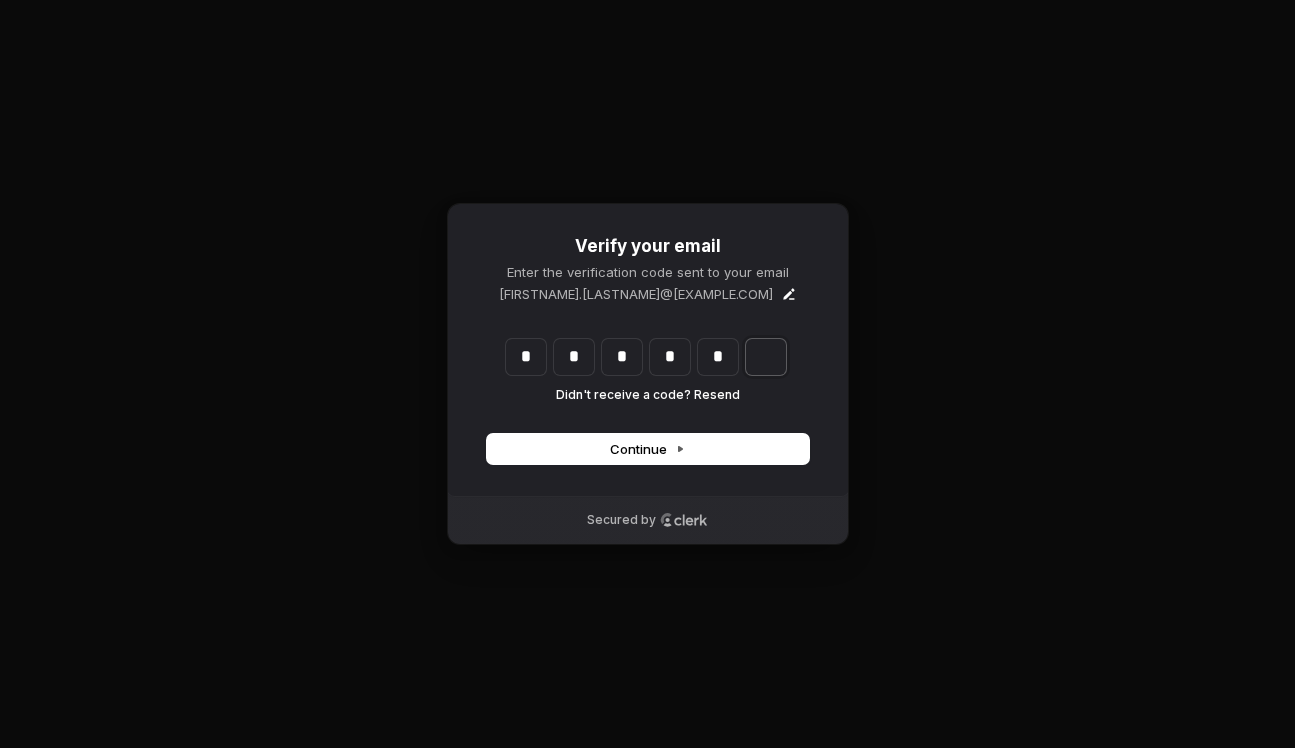 type on "******" 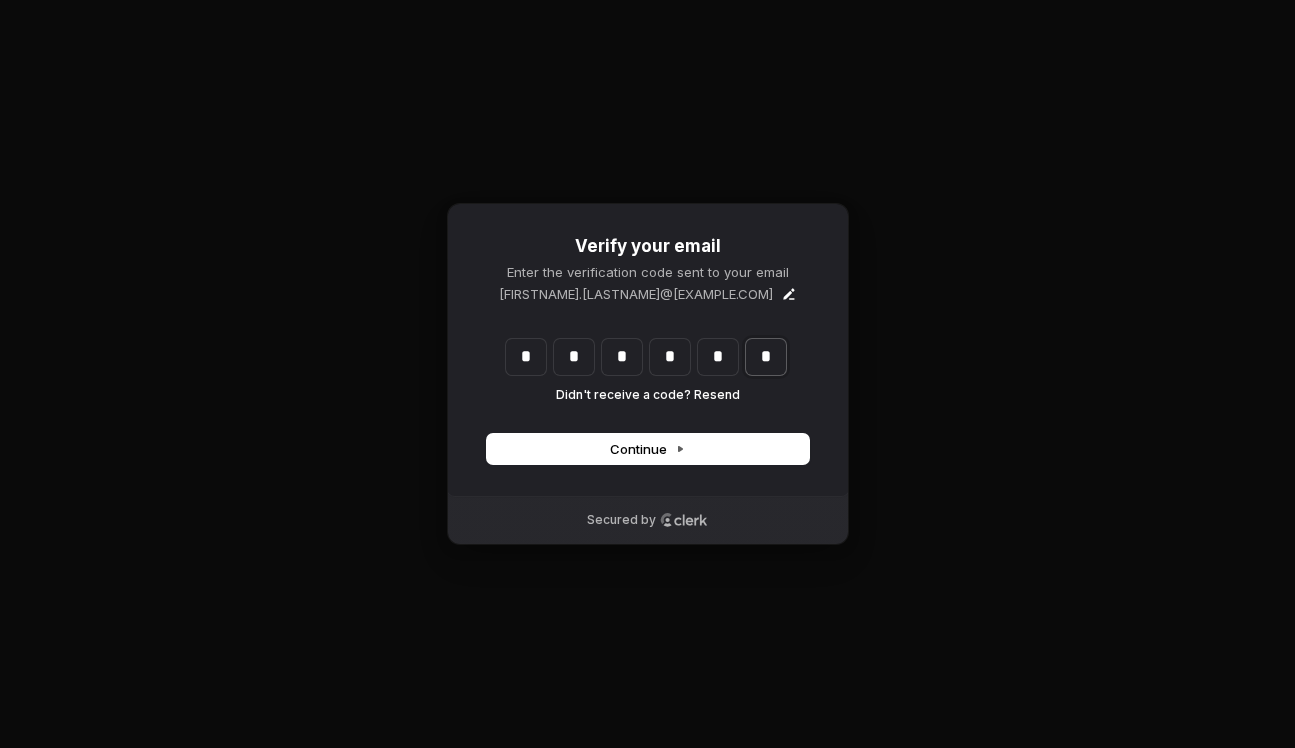 type on "*" 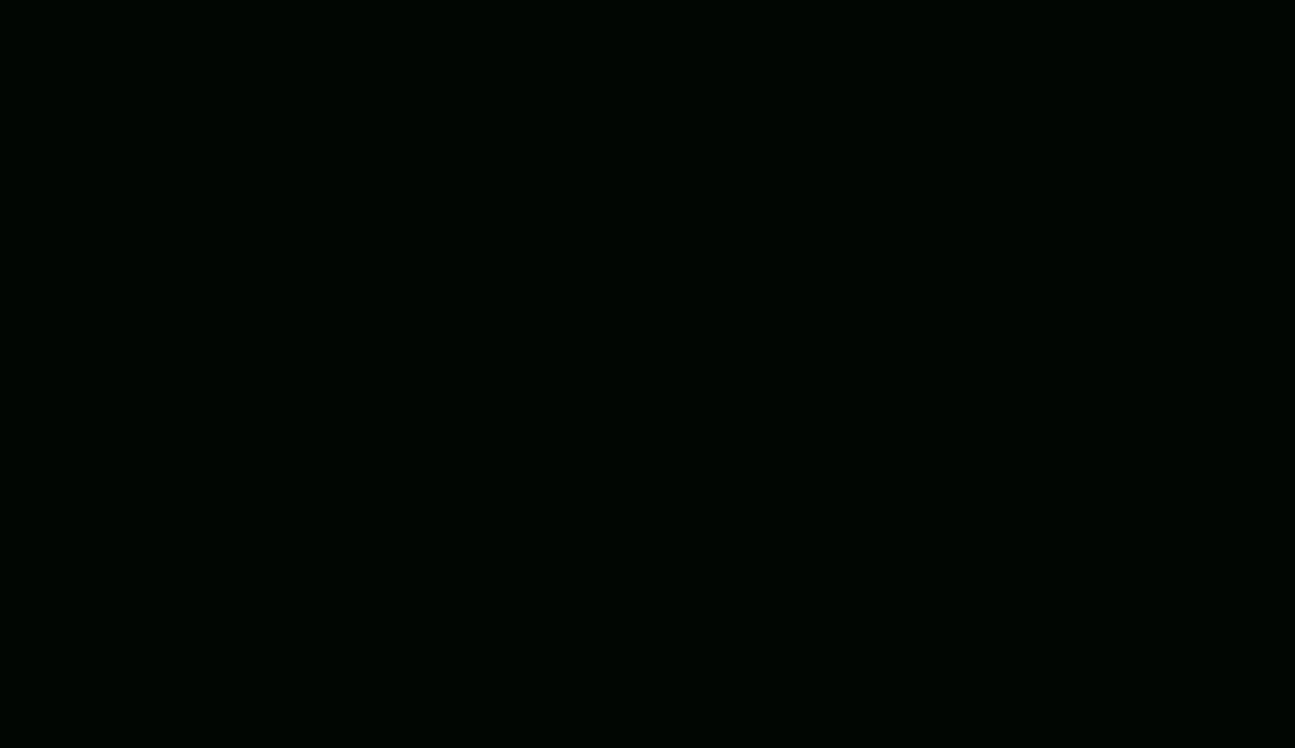 scroll, scrollTop: 0, scrollLeft: 0, axis: both 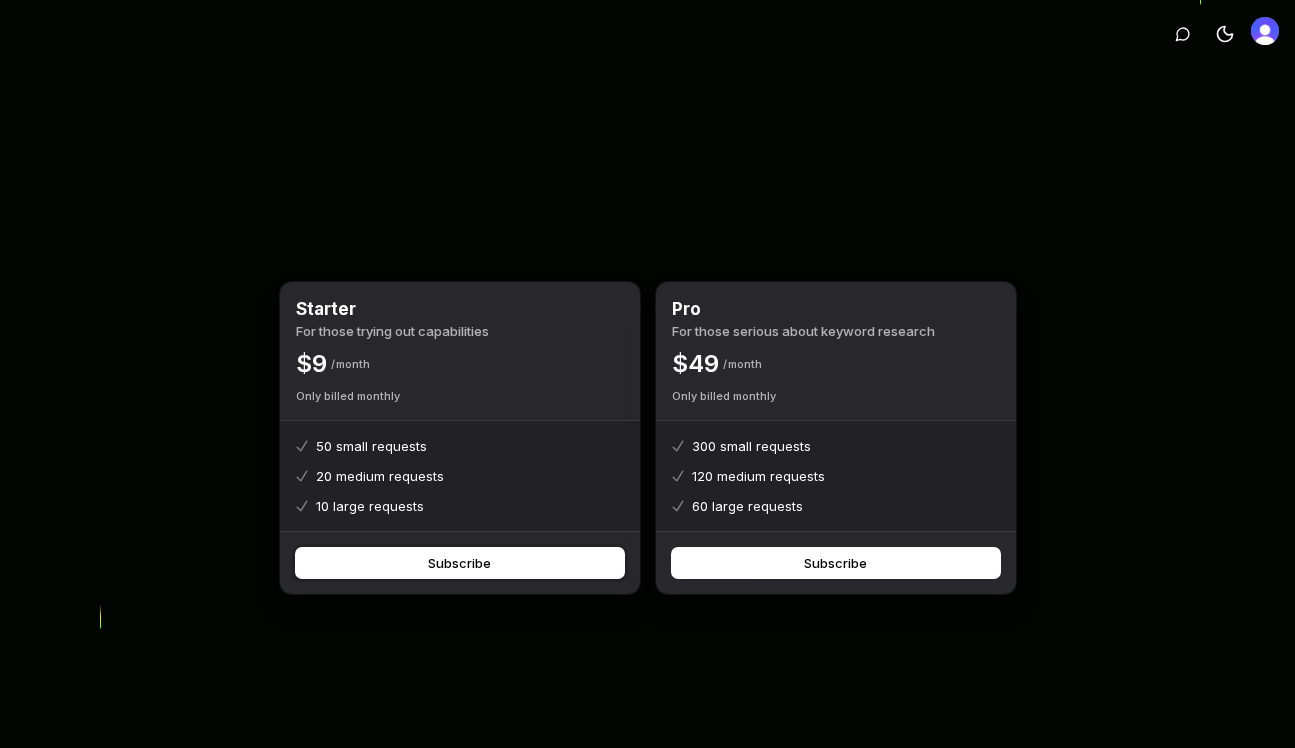 click on "Subscribe" at bounding box center [460, 563] 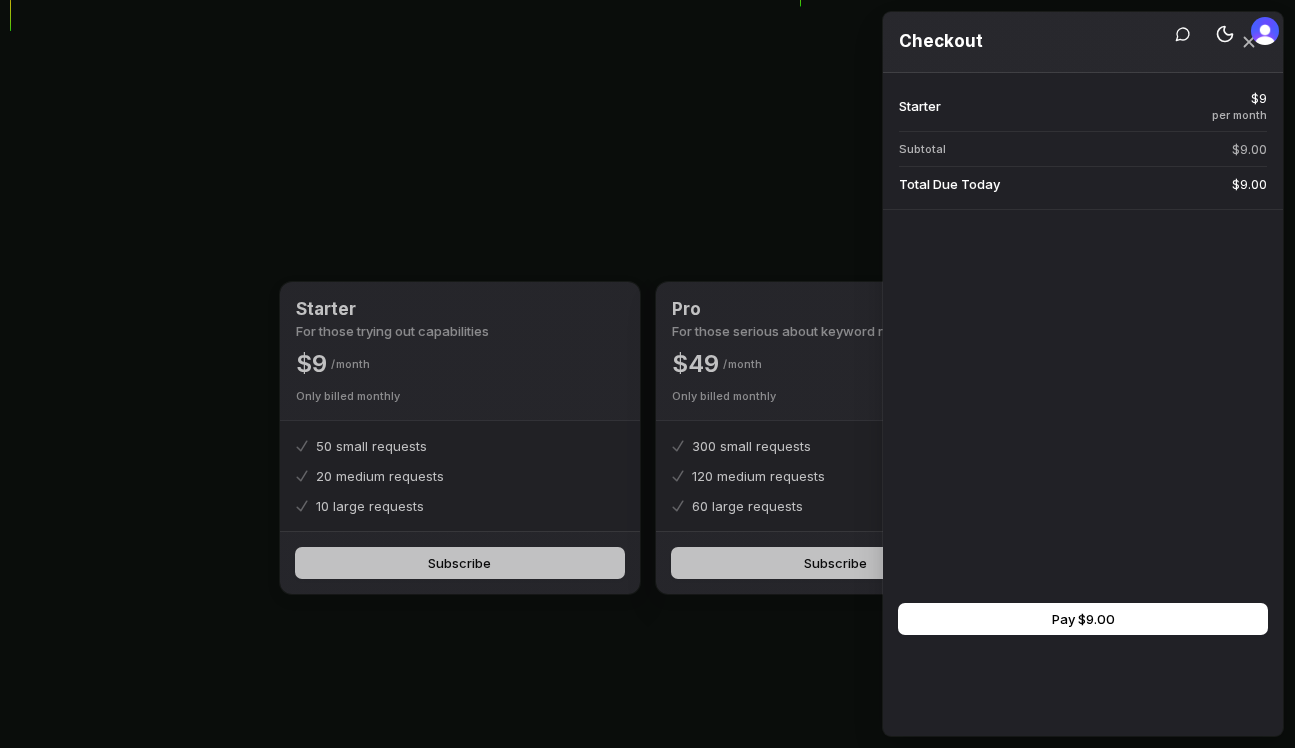 click on "Subtotal" at bounding box center (991, 149) 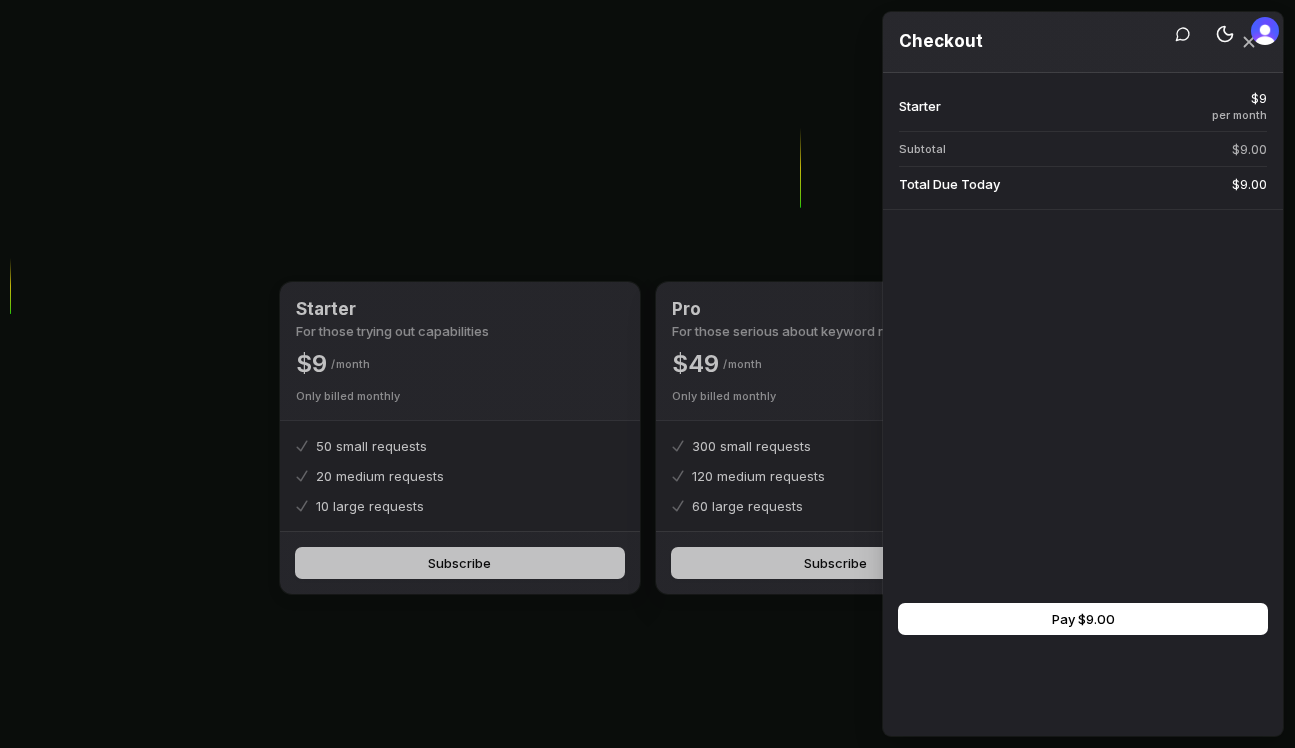 click on "Starter" at bounding box center [991, 106] 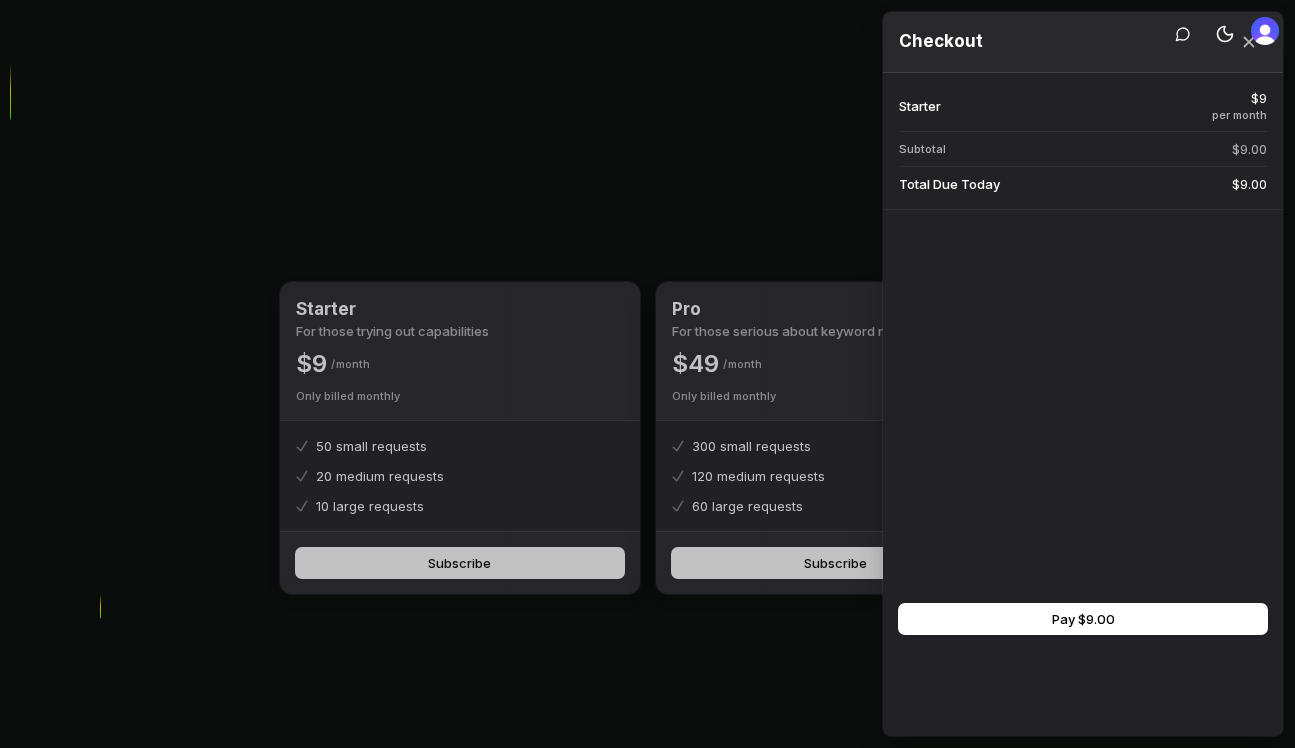 click on "Pay $9.00" at bounding box center (1083, 430) 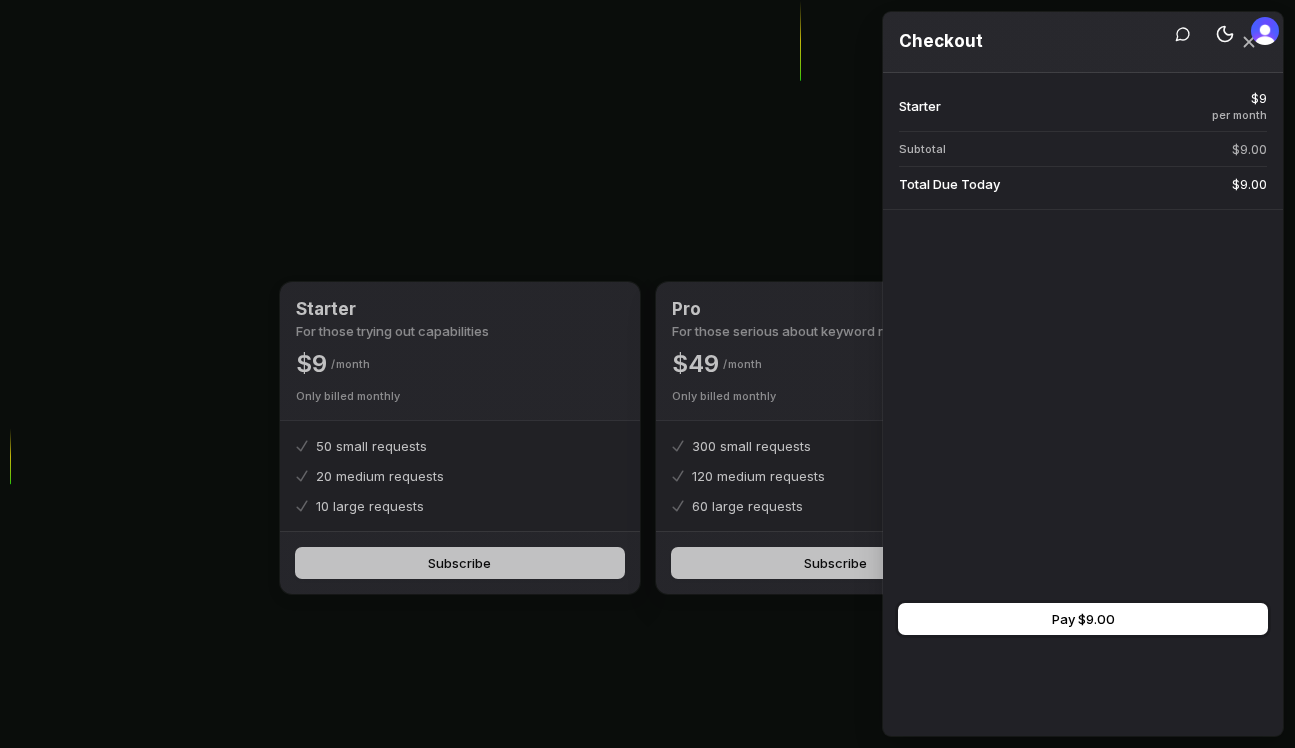 click on "Pay $9.00" at bounding box center [1083, 619] 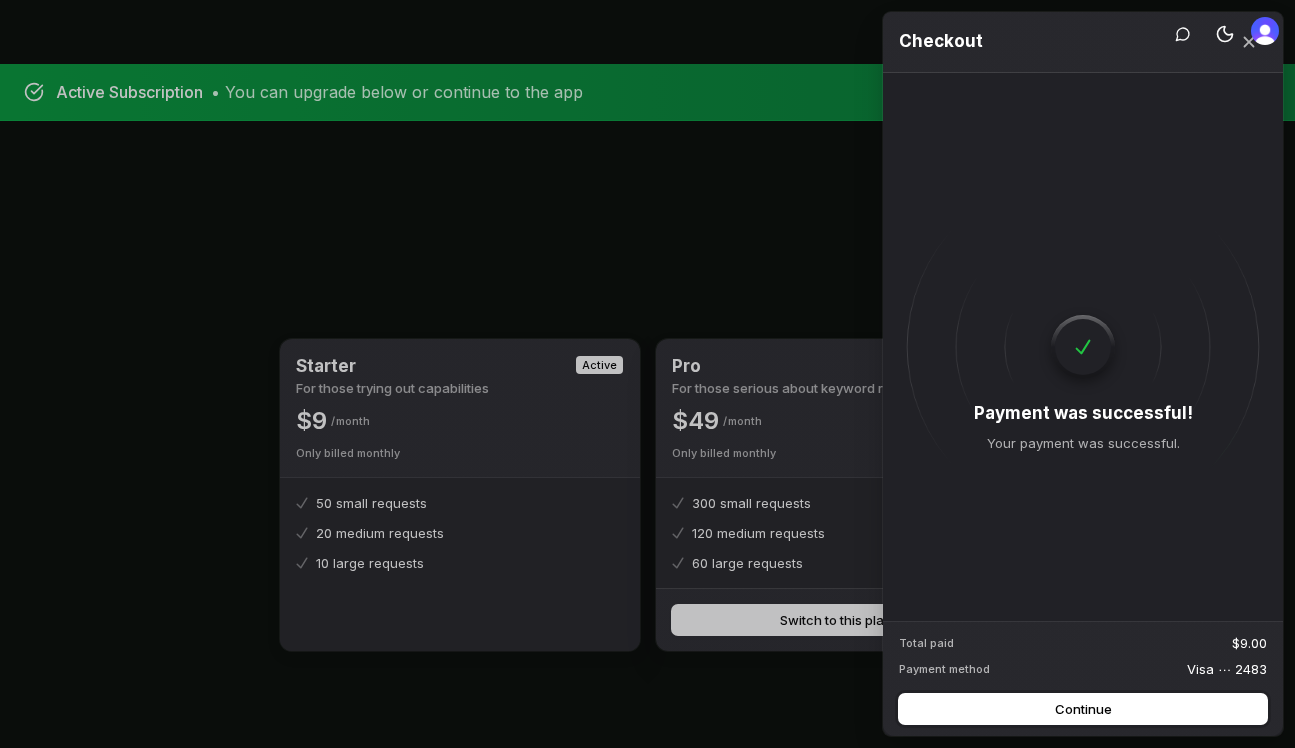 click on "Continue" at bounding box center [1083, 709] 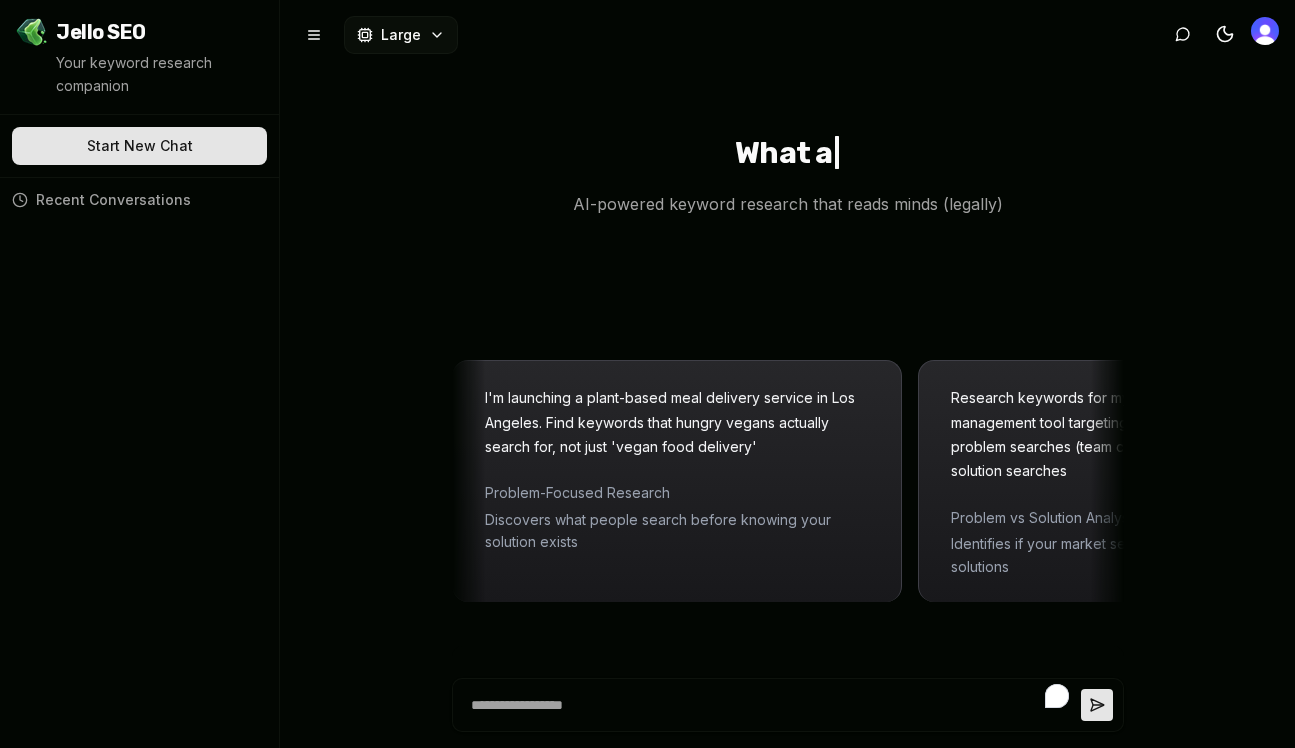 type on "*" 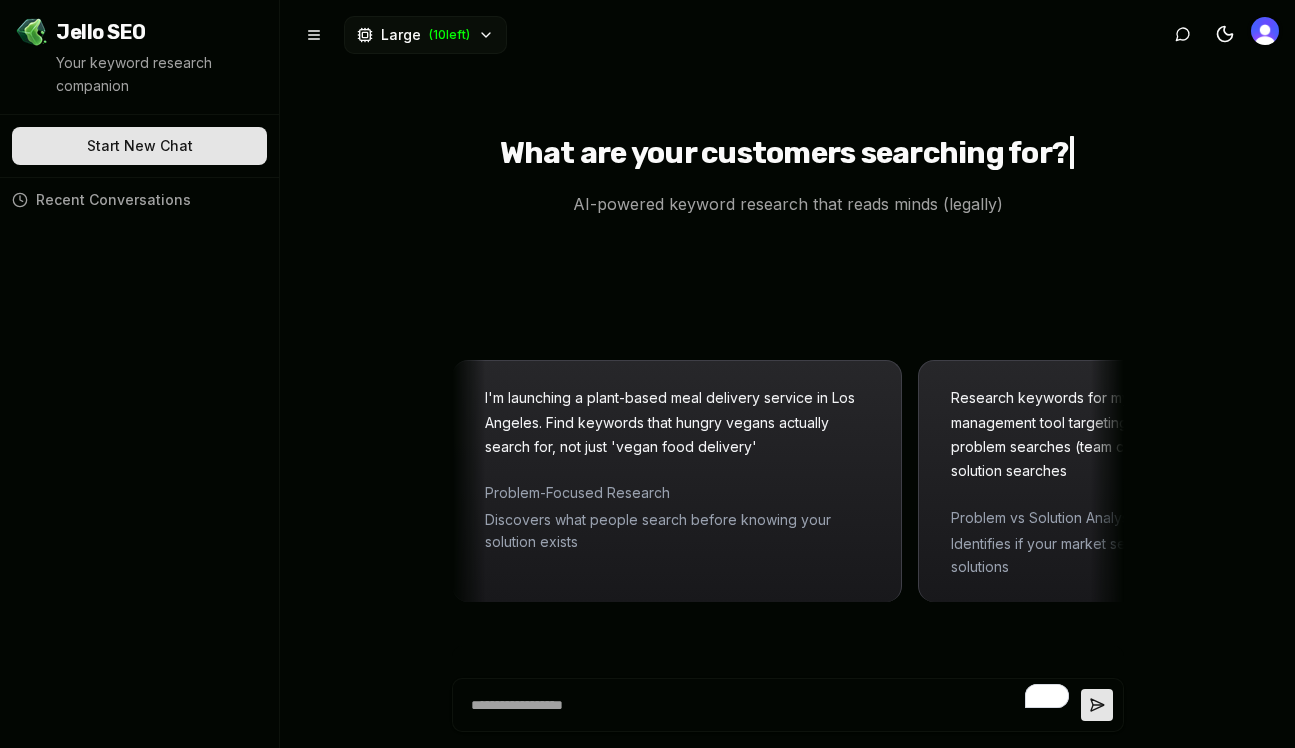 click at bounding box center [1265, 31] 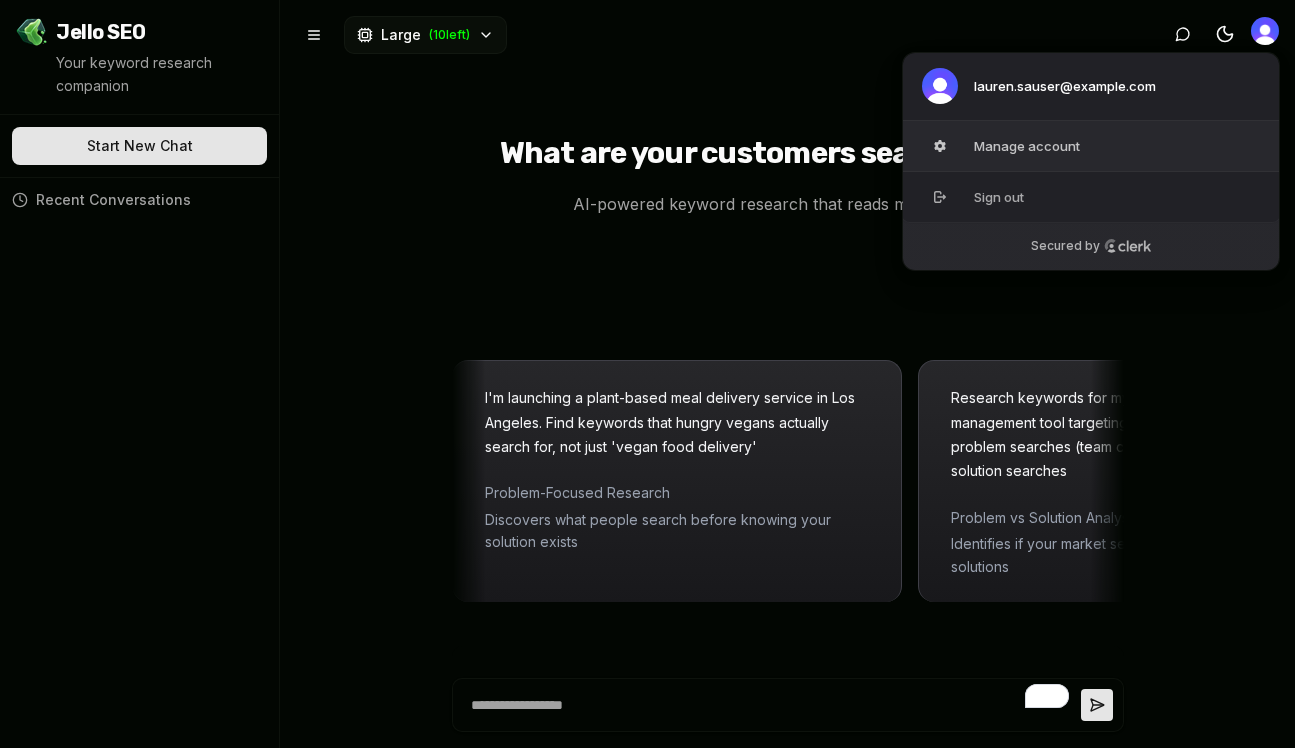 click on "Manage account" at bounding box center (1091, 146) 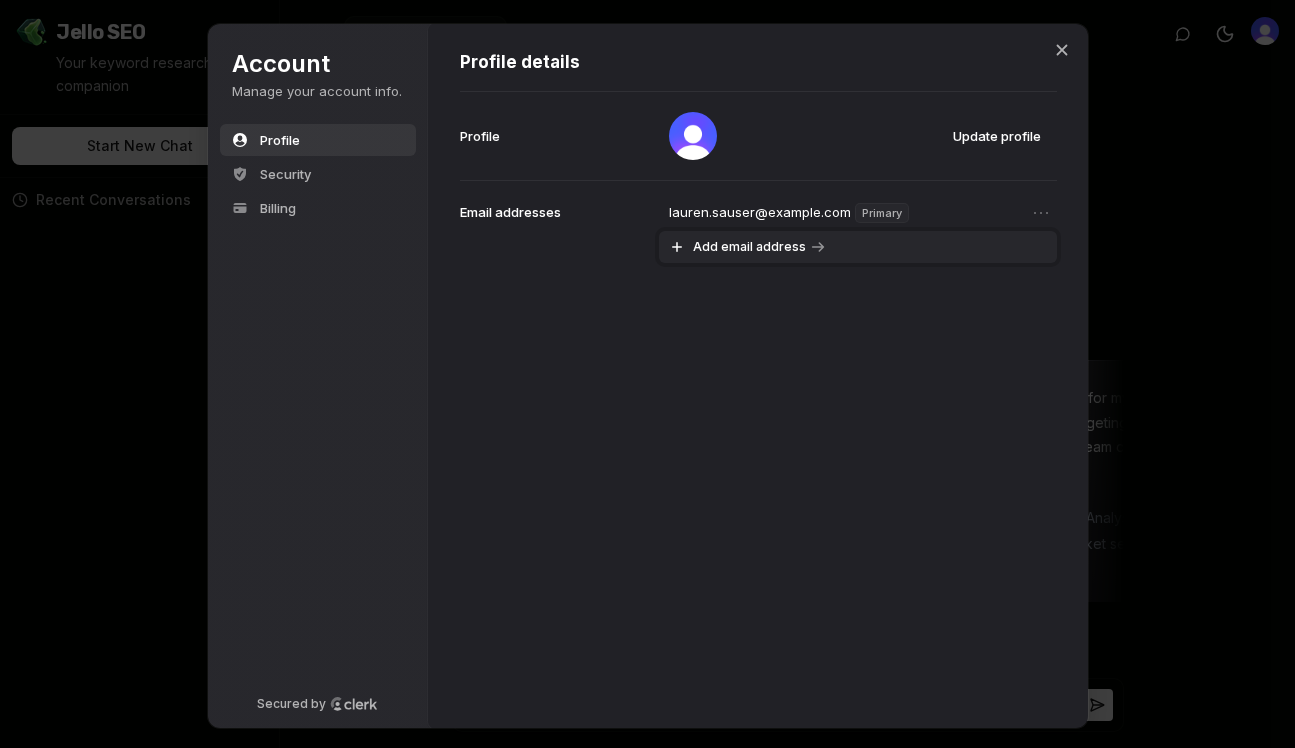 click on "Add email address" at bounding box center (749, 247) 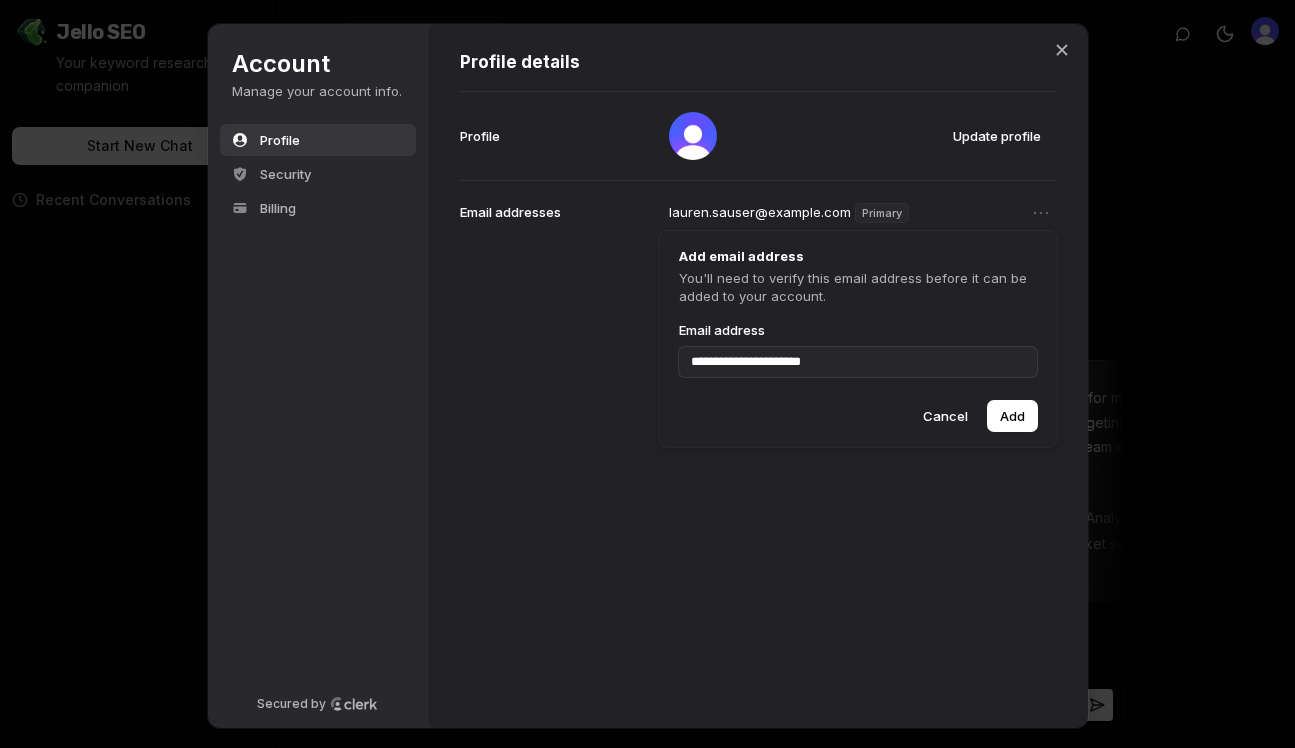 click on "**********" at bounding box center [758, 376] 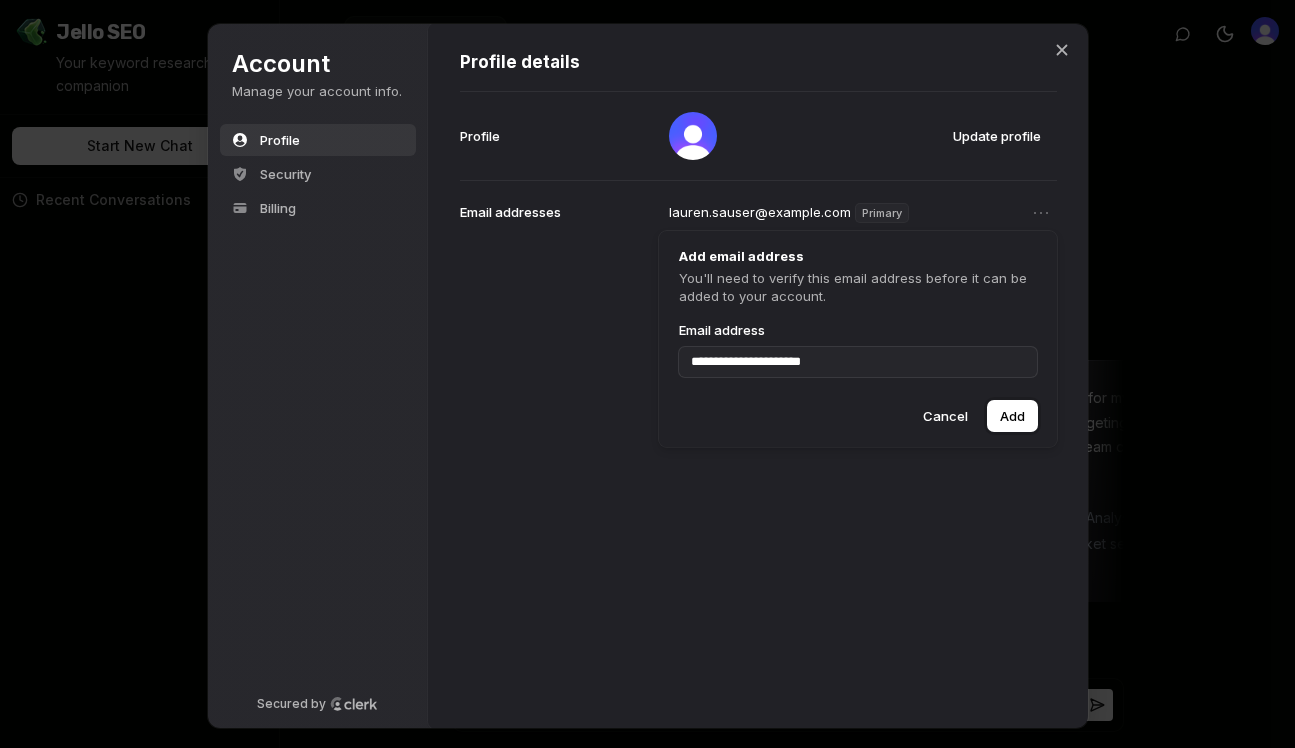click on "Add" at bounding box center (1012, 416) 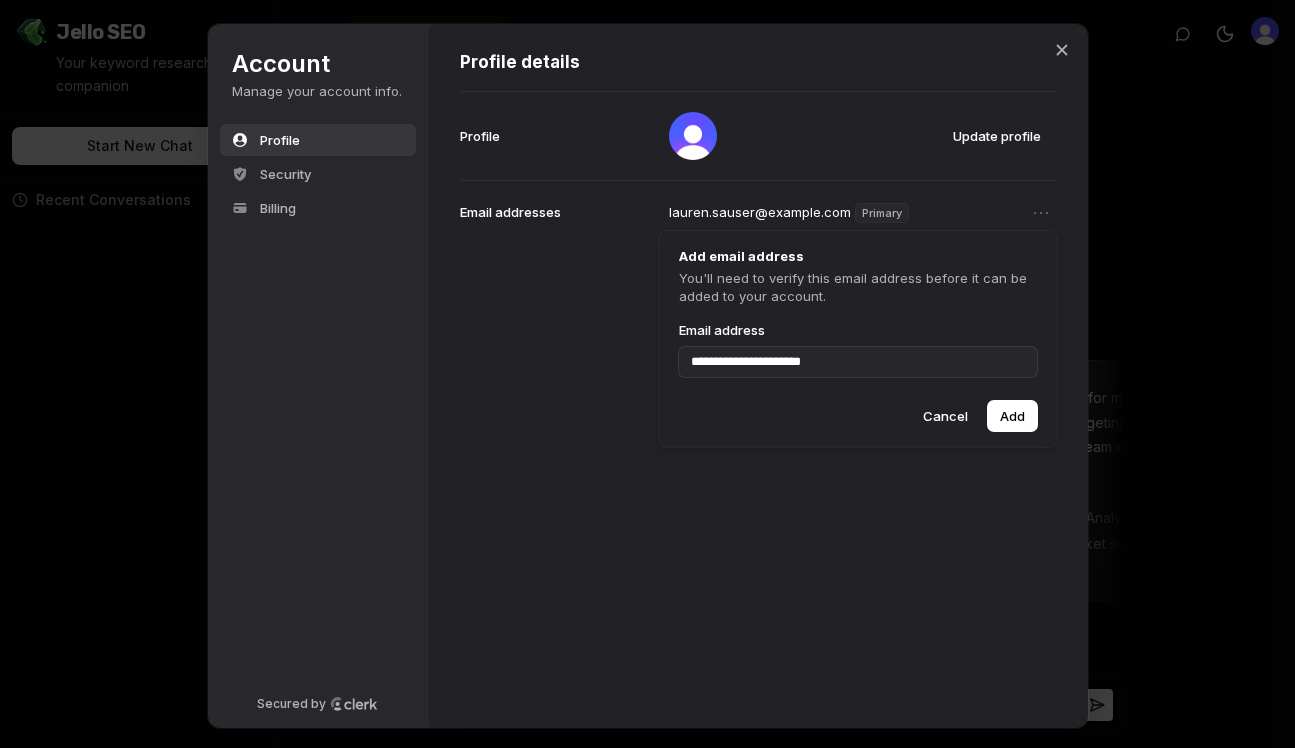 type on "**********" 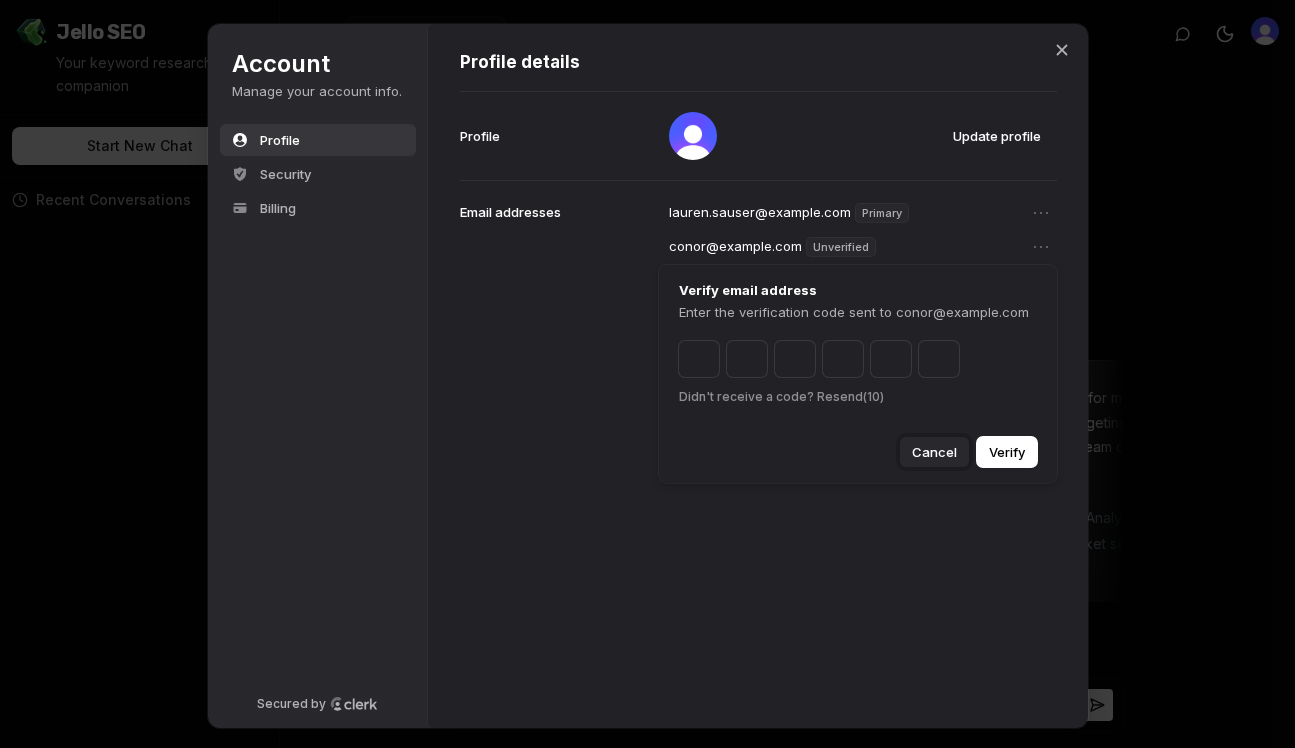 click on "Cancel" at bounding box center [934, 452] 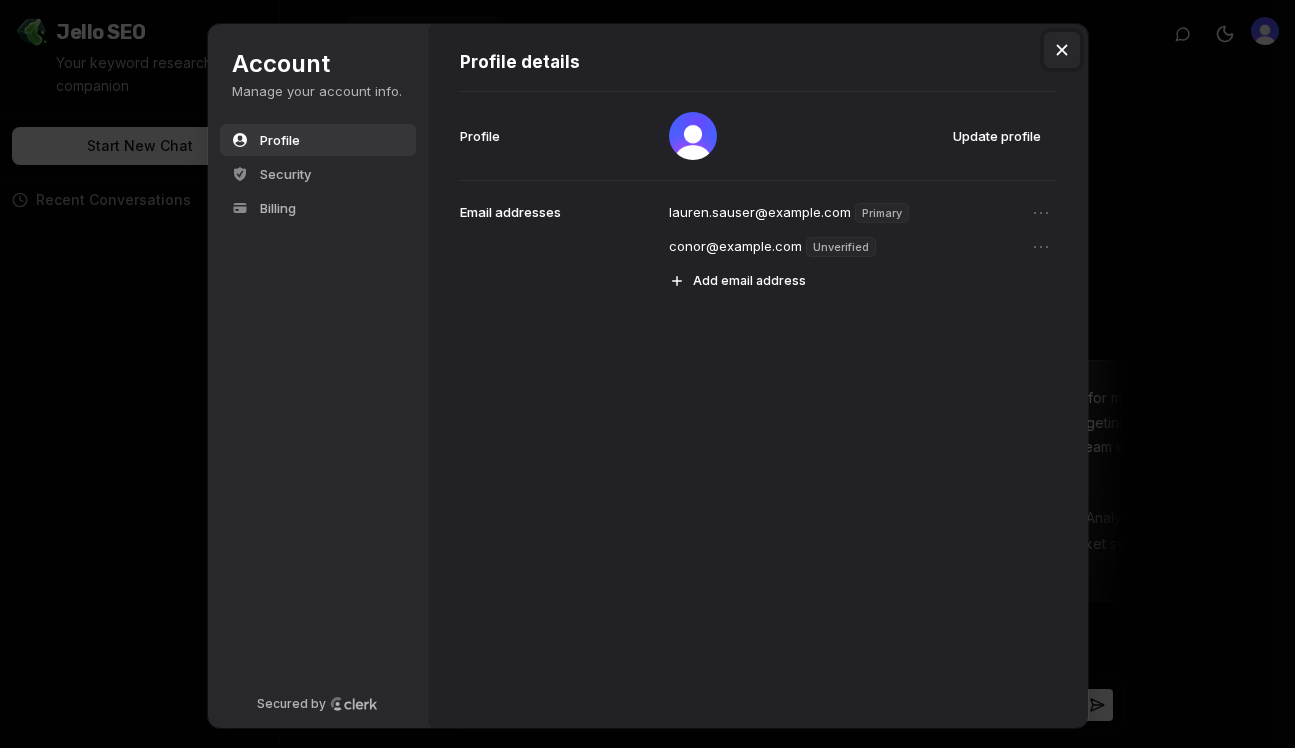 click at bounding box center (1062, 50) 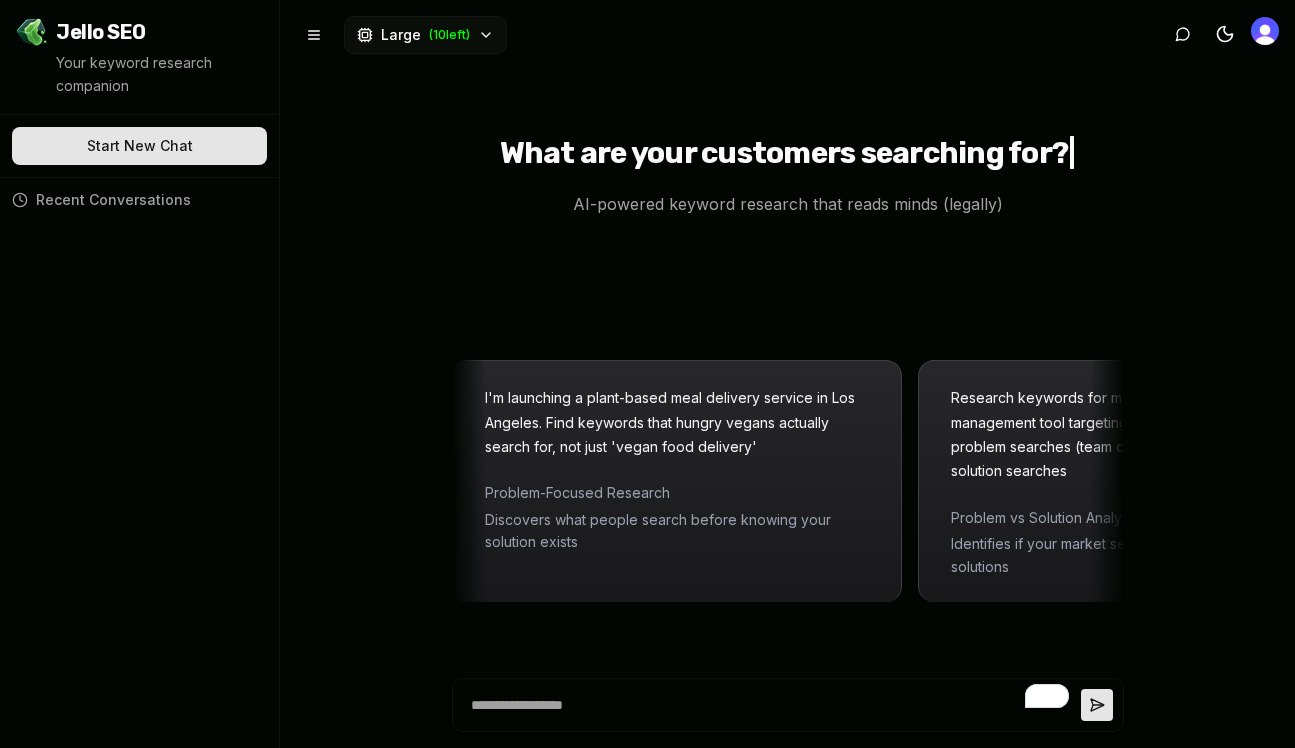 click at bounding box center (1265, 31) 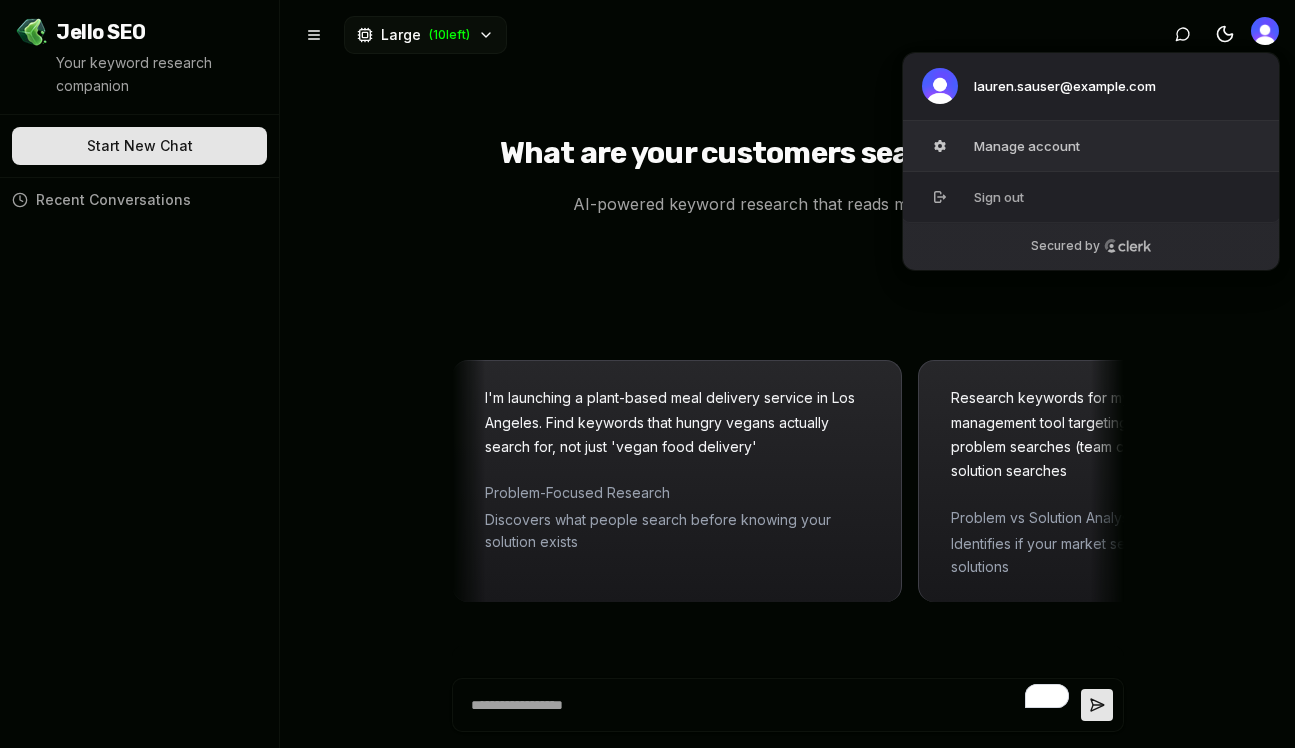 click on "Manage account" at bounding box center [1091, 146] 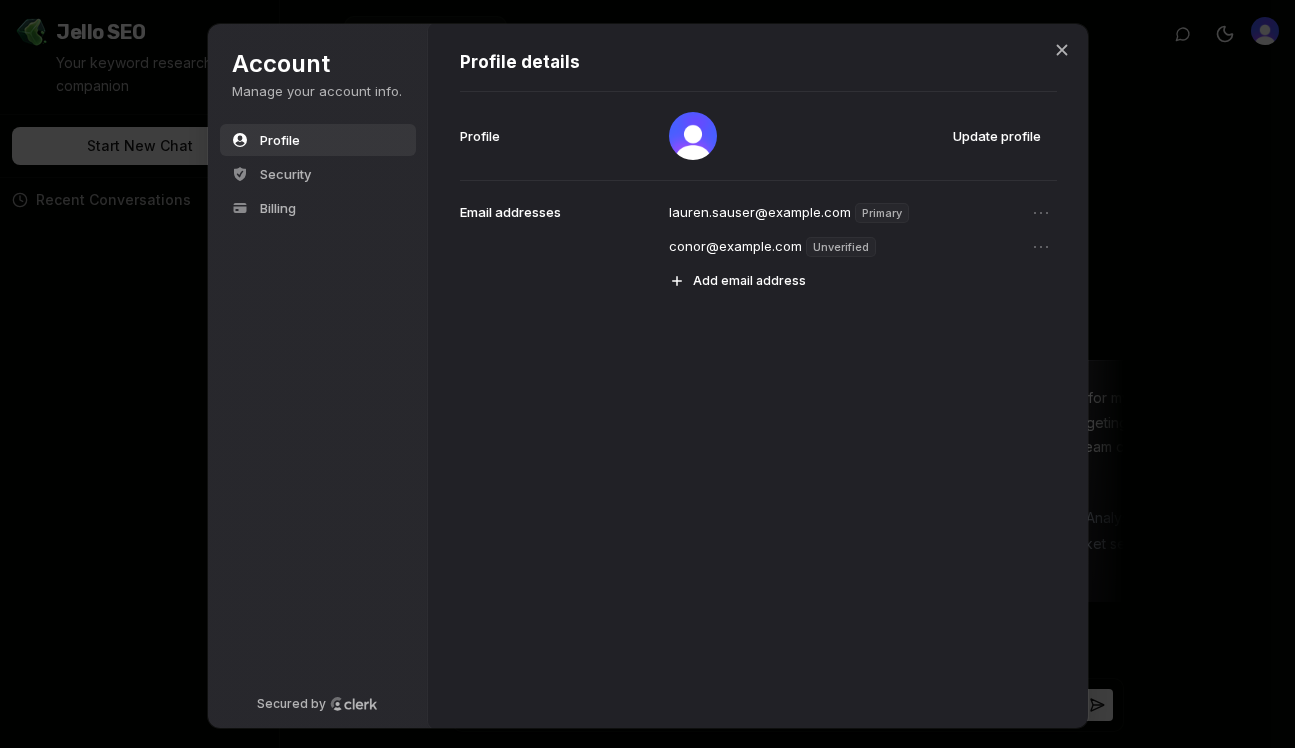 click on "Unverified" at bounding box center (841, 247) 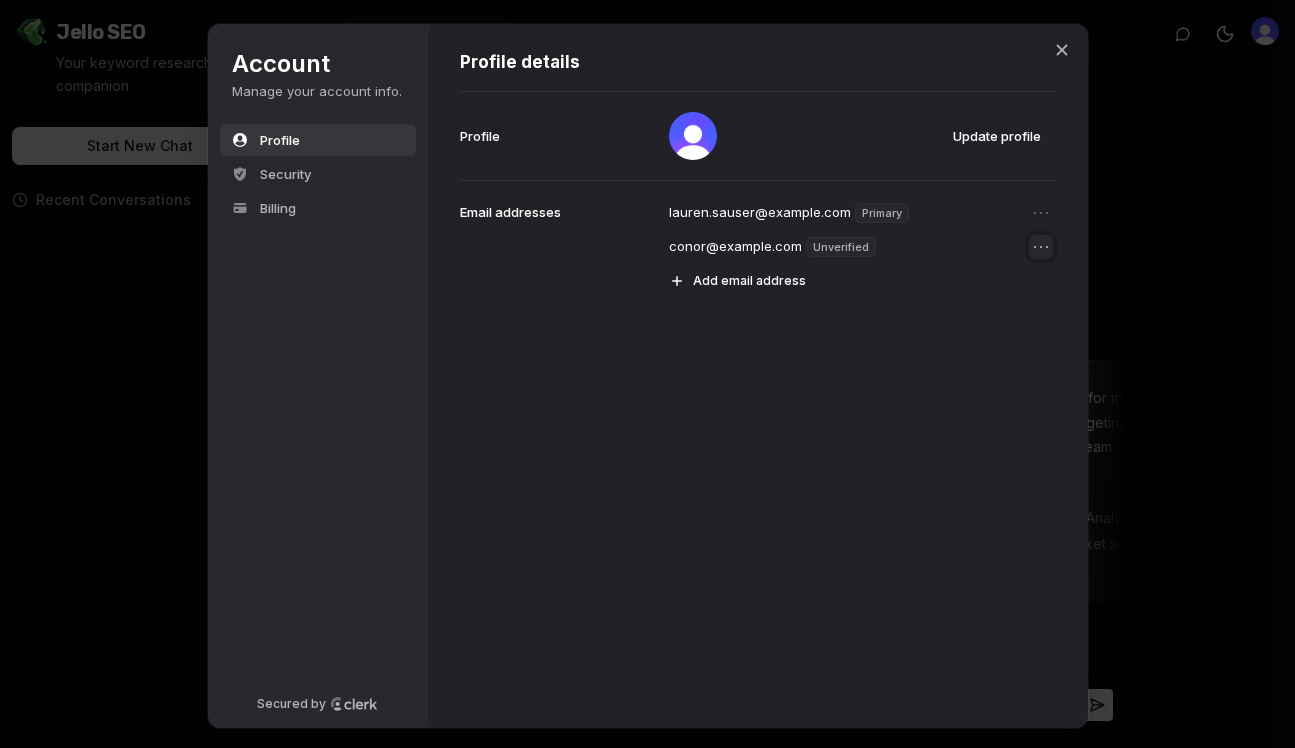 click 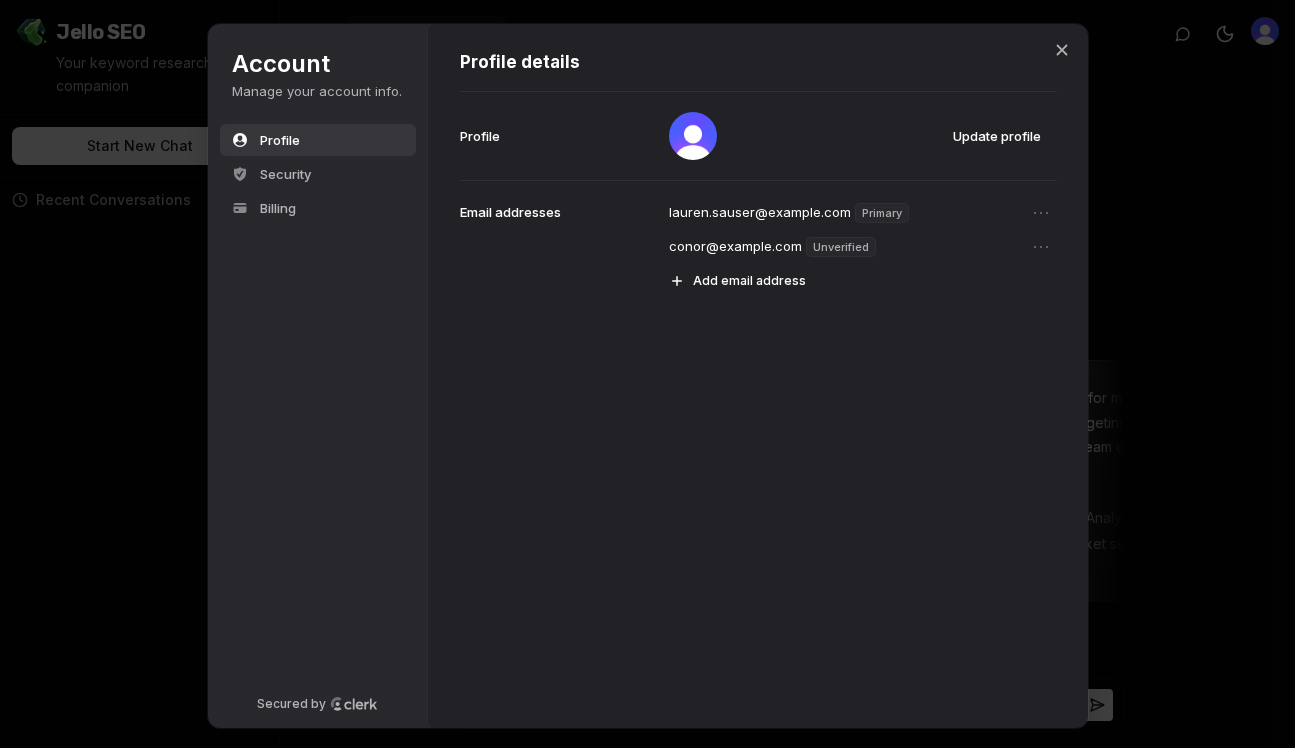 click on "Profile details Update profile Profile lauren.sauser@example.com Primary conor@example.com Unverified Add email address Email addresses" at bounding box center [758, 376] 